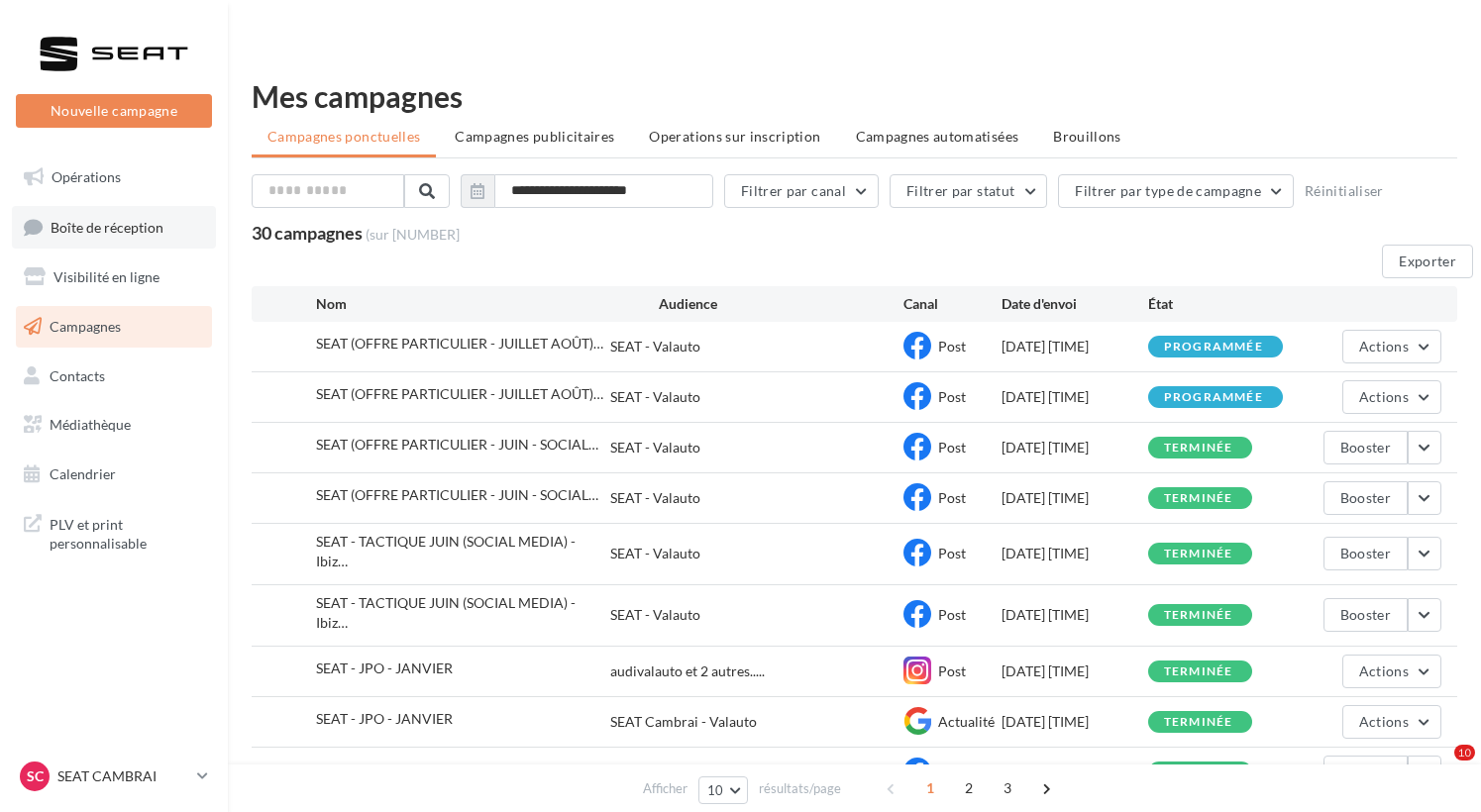 scroll, scrollTop: 0, scrollLeft: 0, axis: both 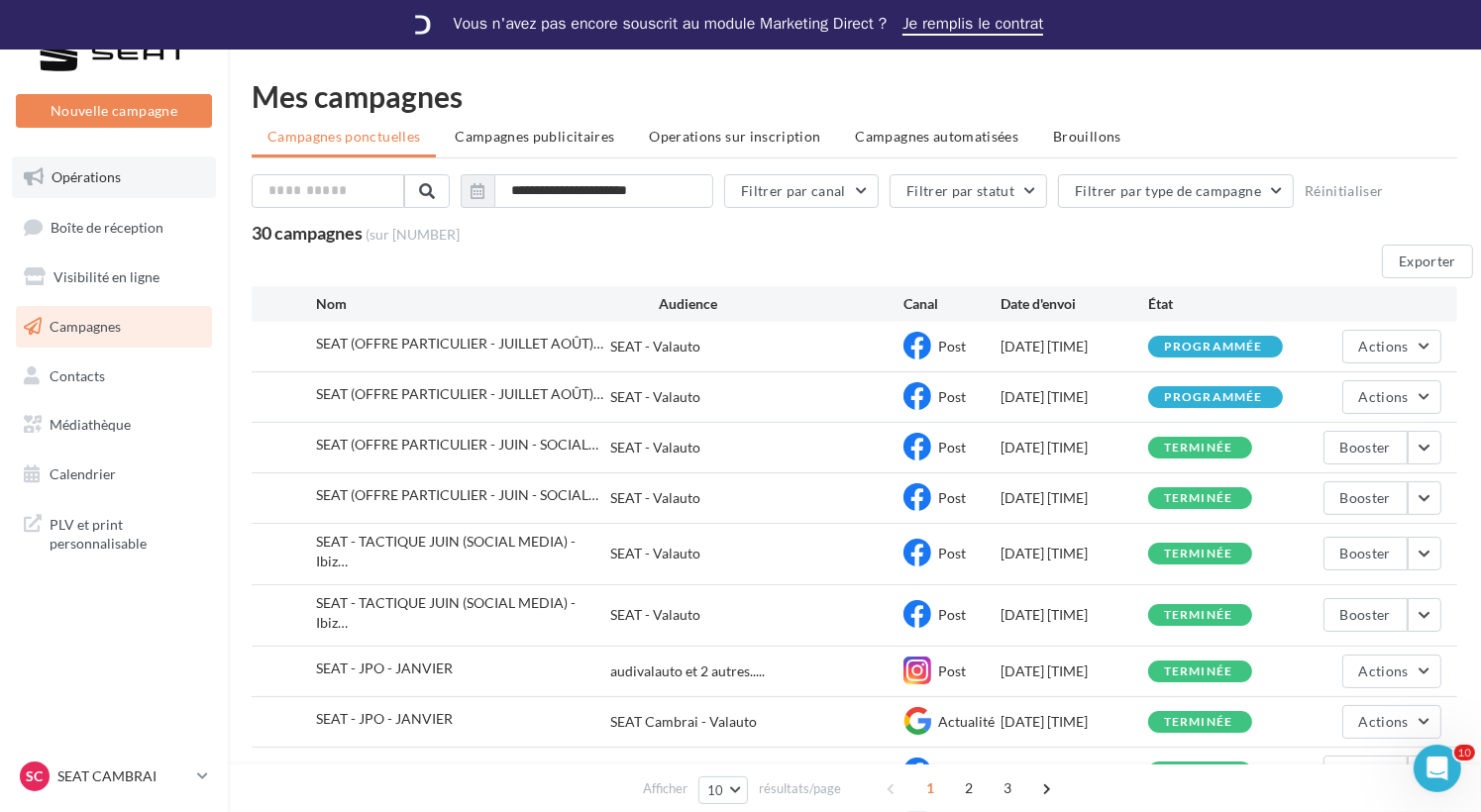 click on "Opérations" at bounding box center (114, 177) 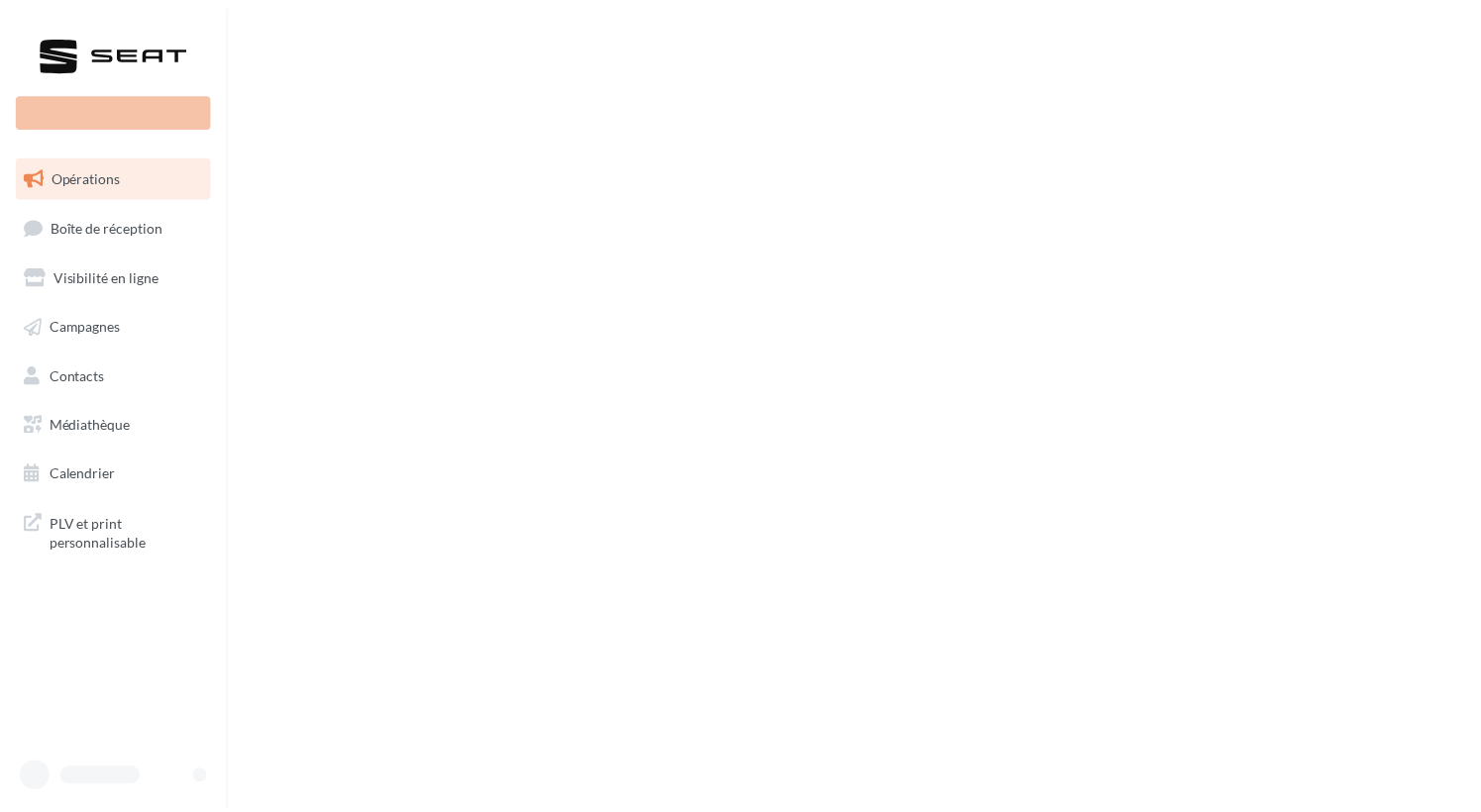 scroll, scrollTop: 0, scrollLeft: 0, axis: both 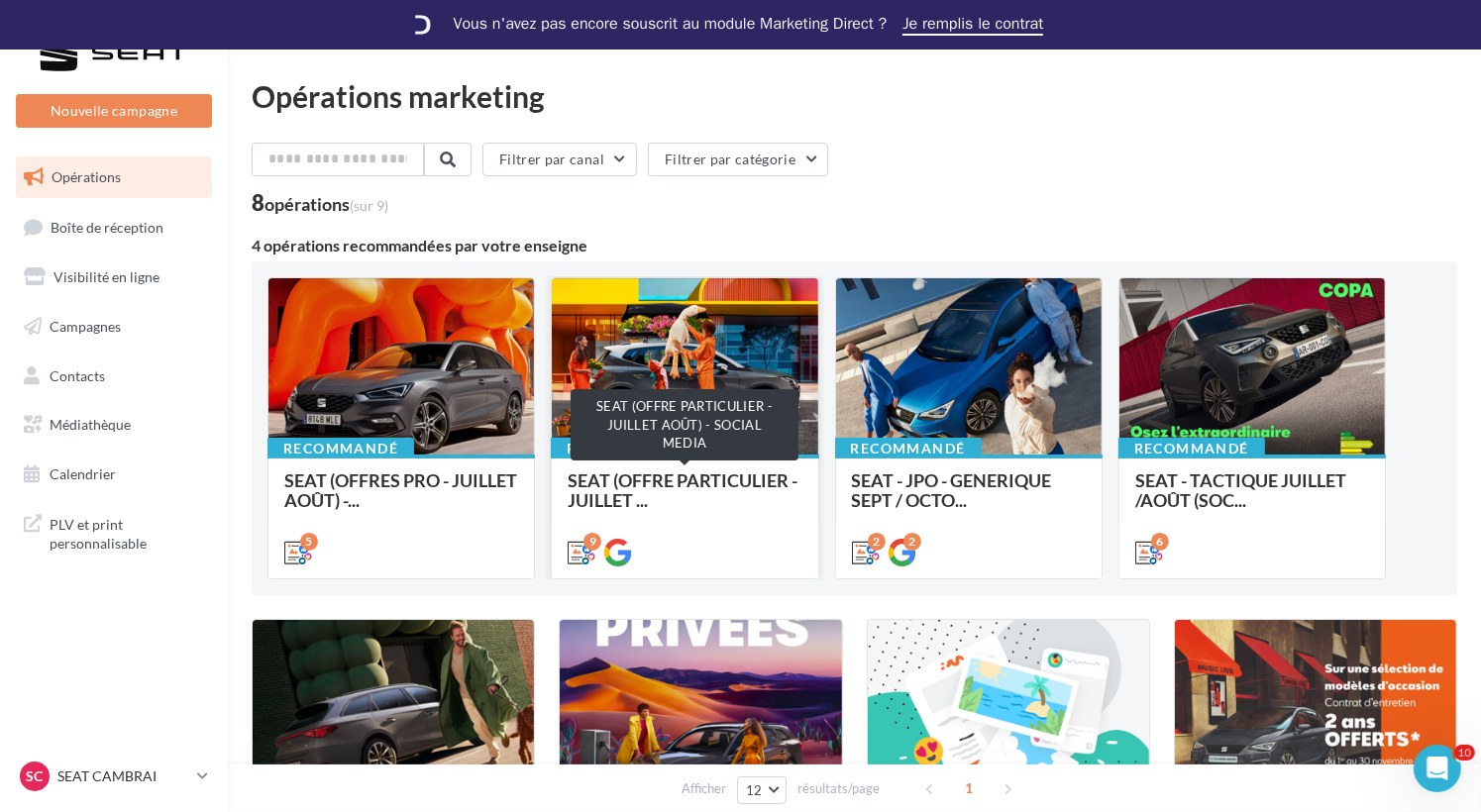 click on "SEAT (OFFRE PARTICULIER - JUILLET ..." at bounding box center (683, 490) 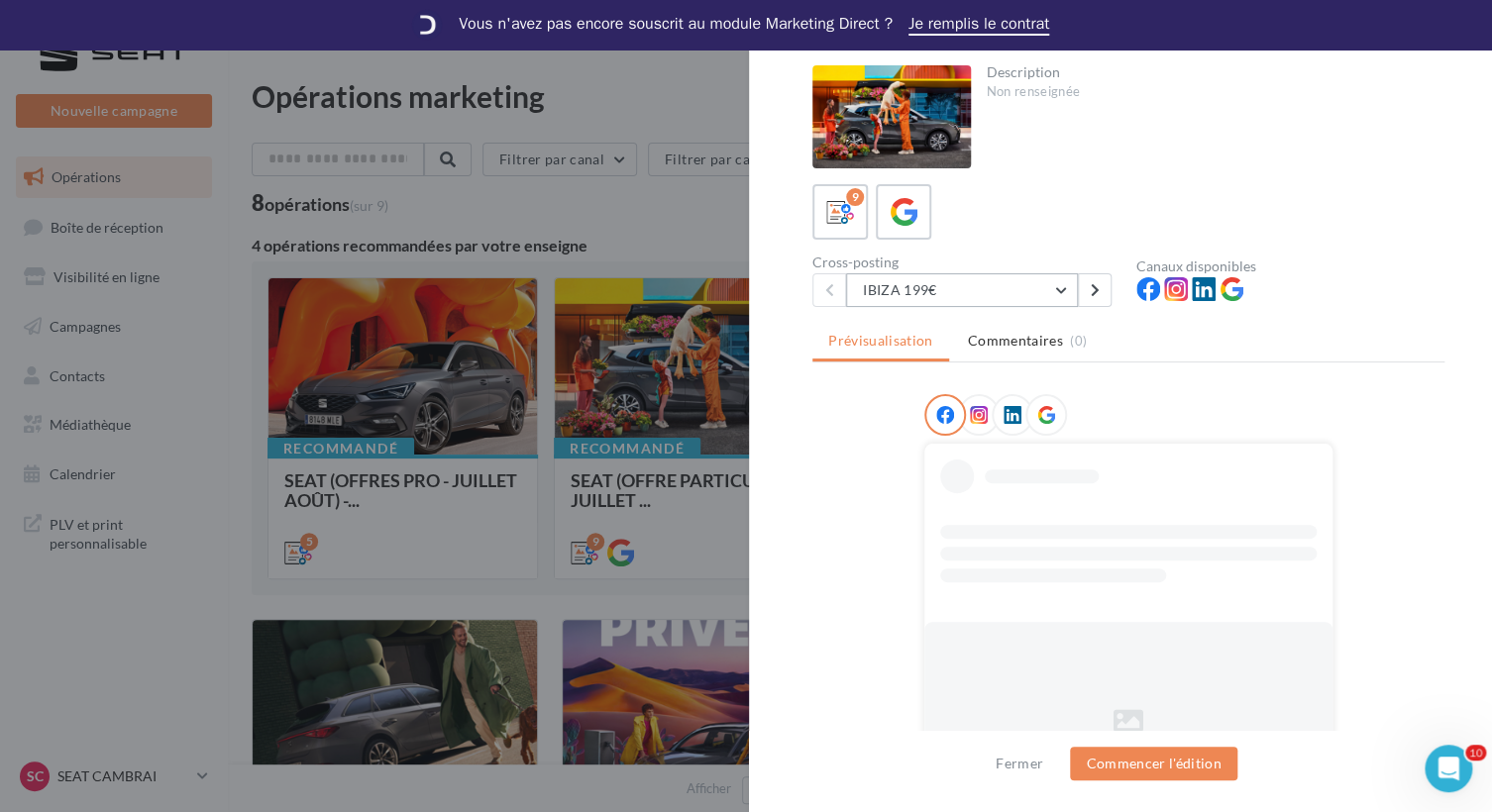 click on "IBIZA 199€" at bounding box center (962, 290) 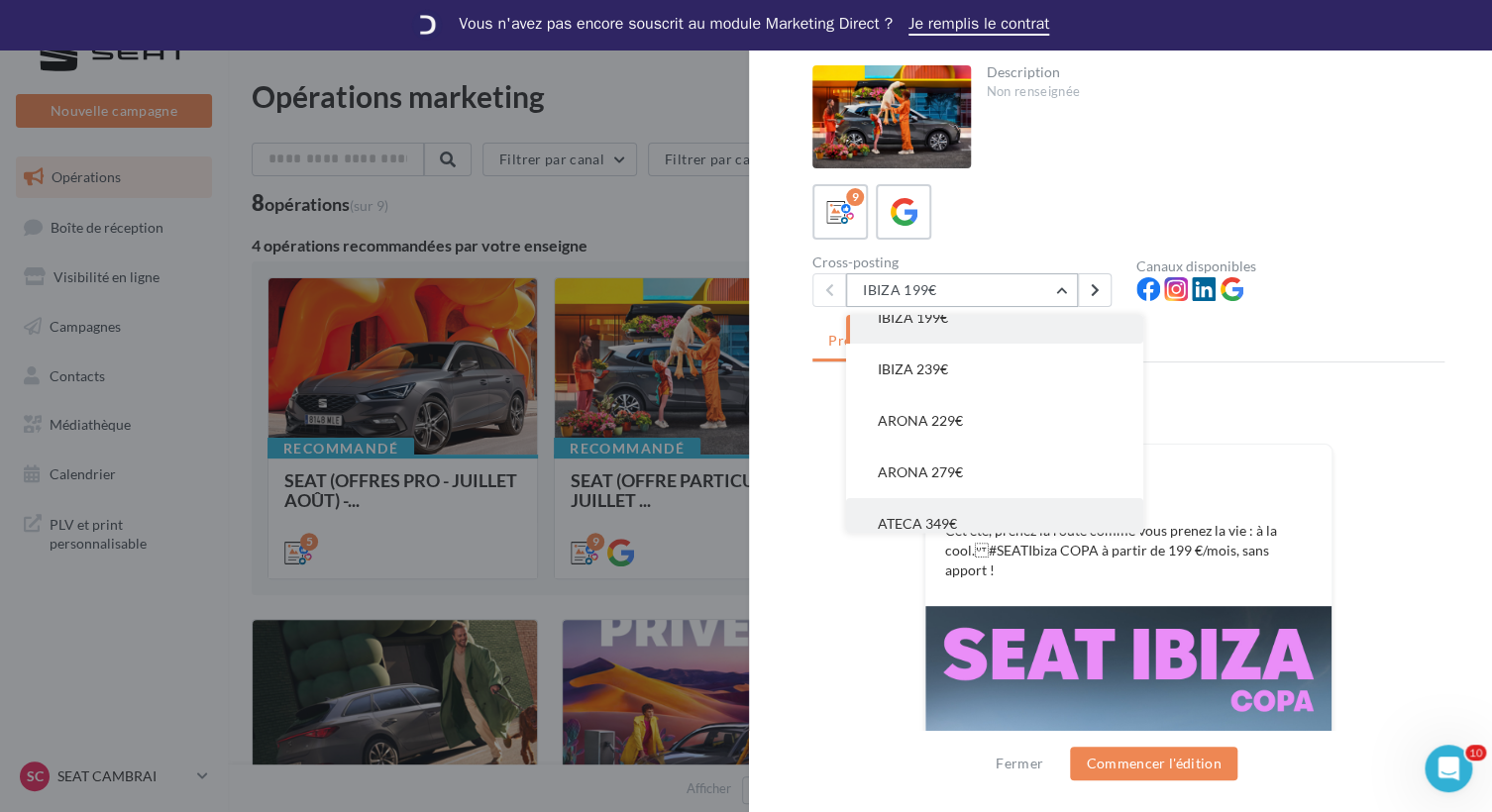 scroll, scrollTop: 0, scrollLeft: 0, axis: both 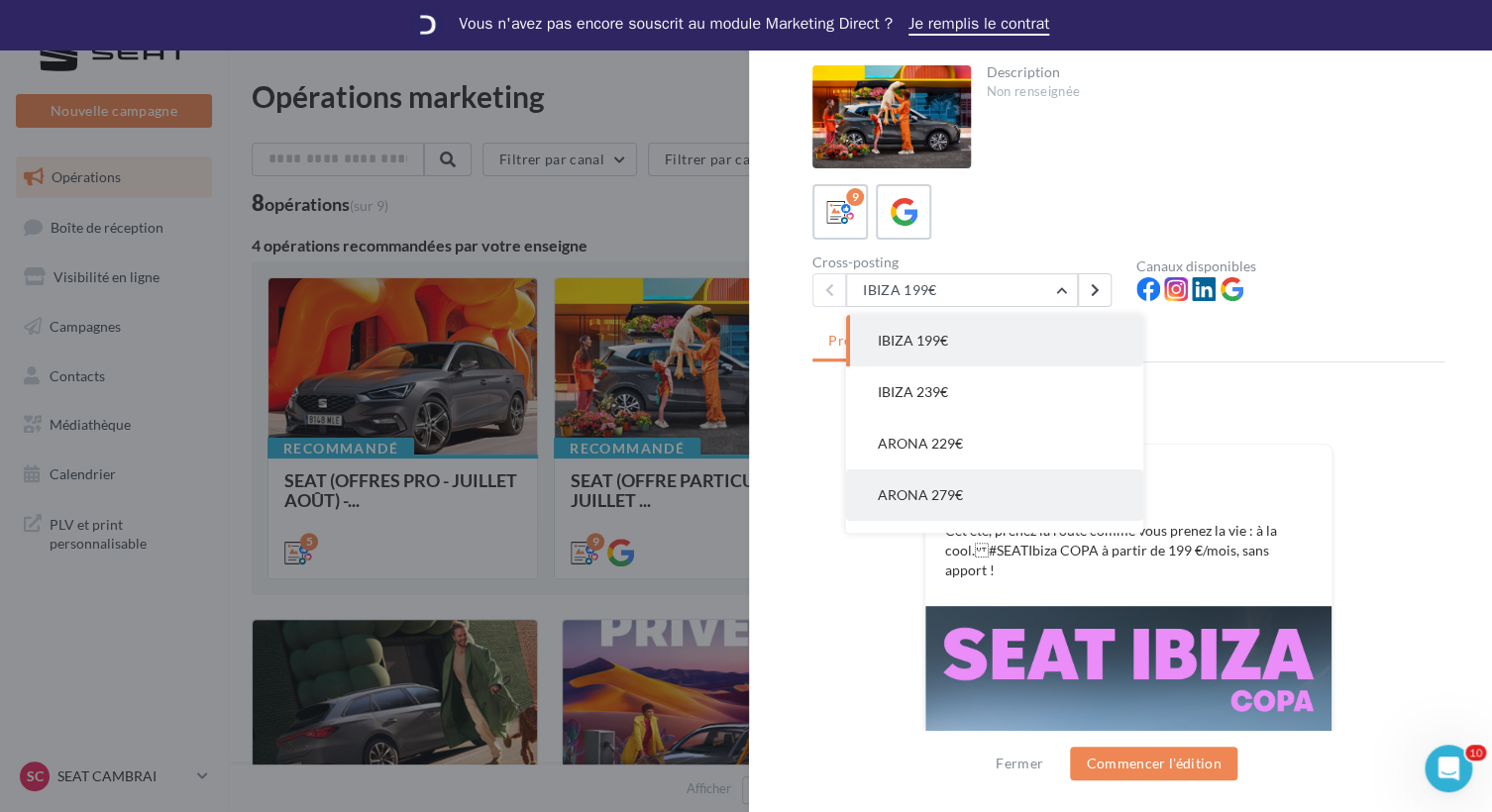 click on "ARONA 279€" at bounding box center [995, 341] 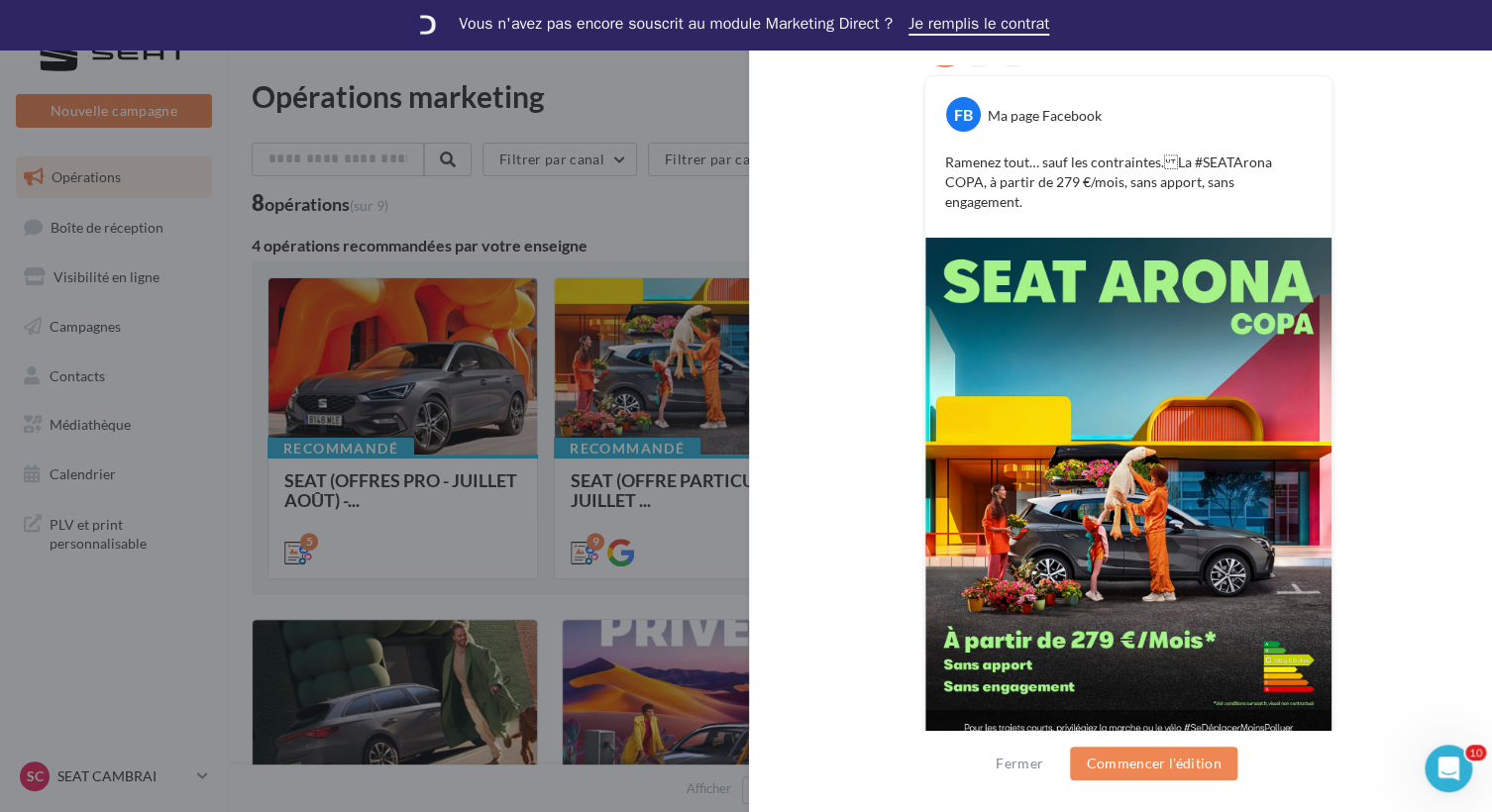 scroll, scrollTop: 0, scrollLeft: 0, axis: both 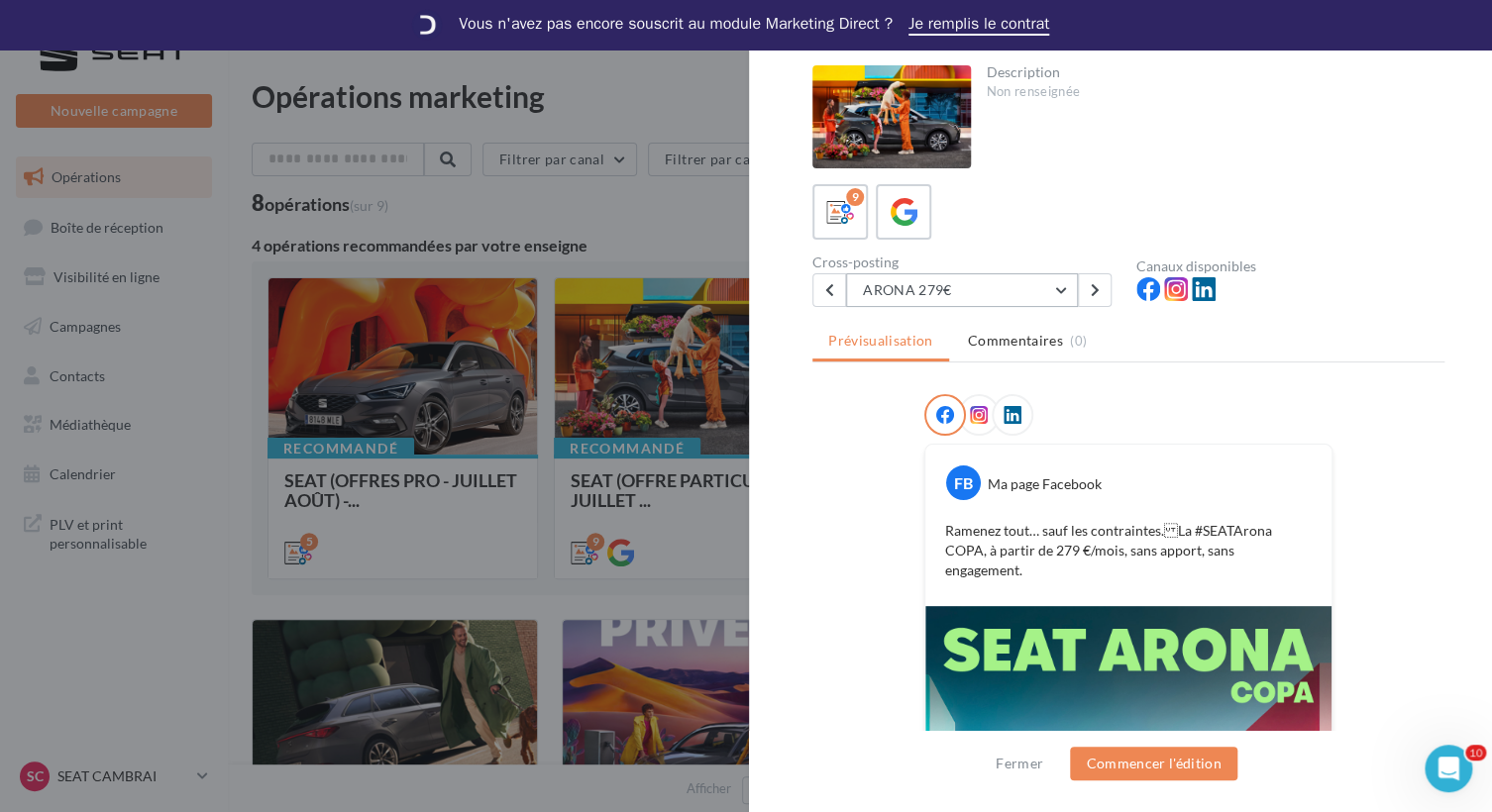 click on "ARONA 279€" at bounding box center (962, 290) 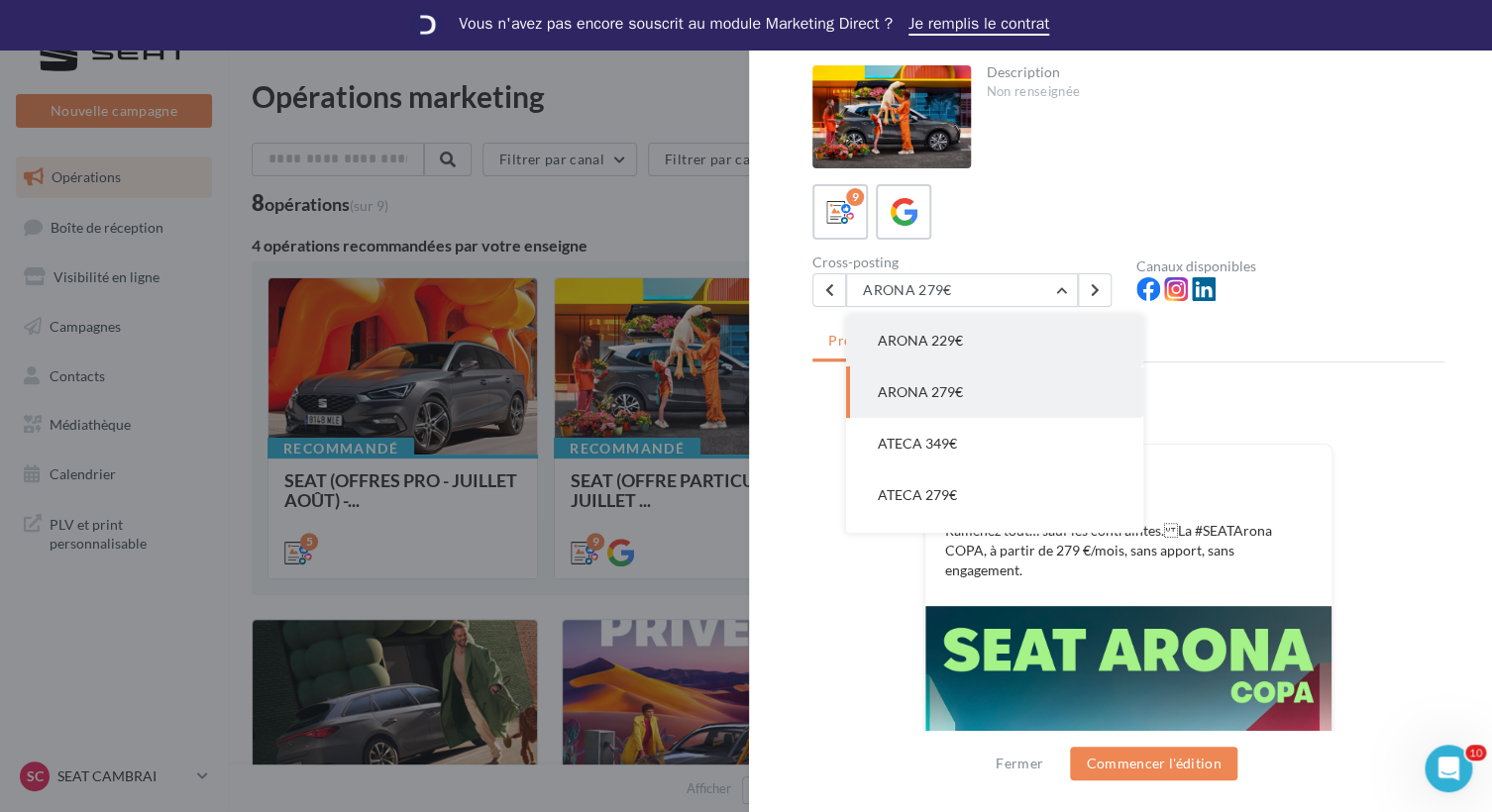 click on "ARONA 229€" at bounding box center (995, 238) 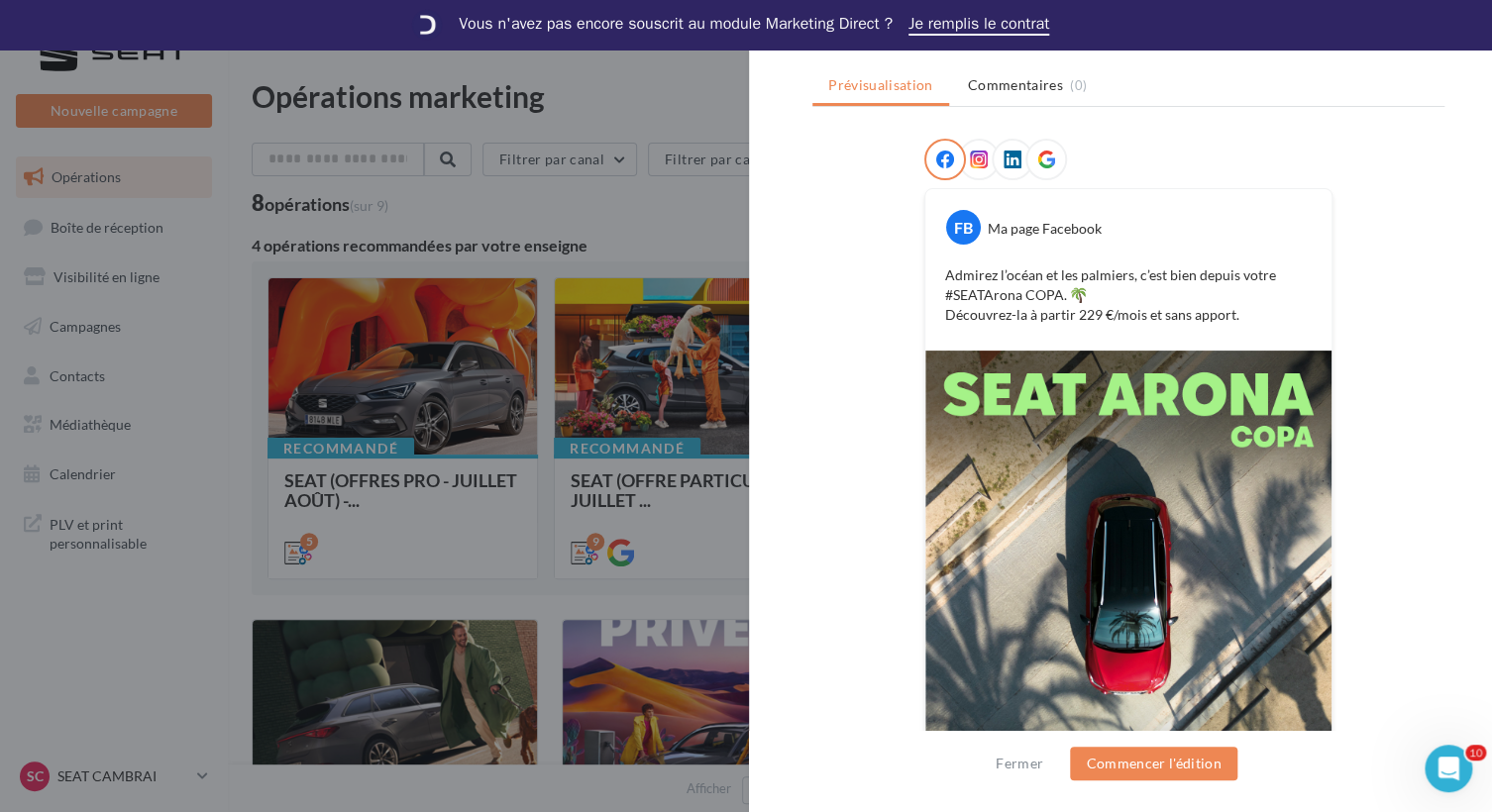 scroll, scrollTop: 91, scrollLeft: 0, axis: vertical 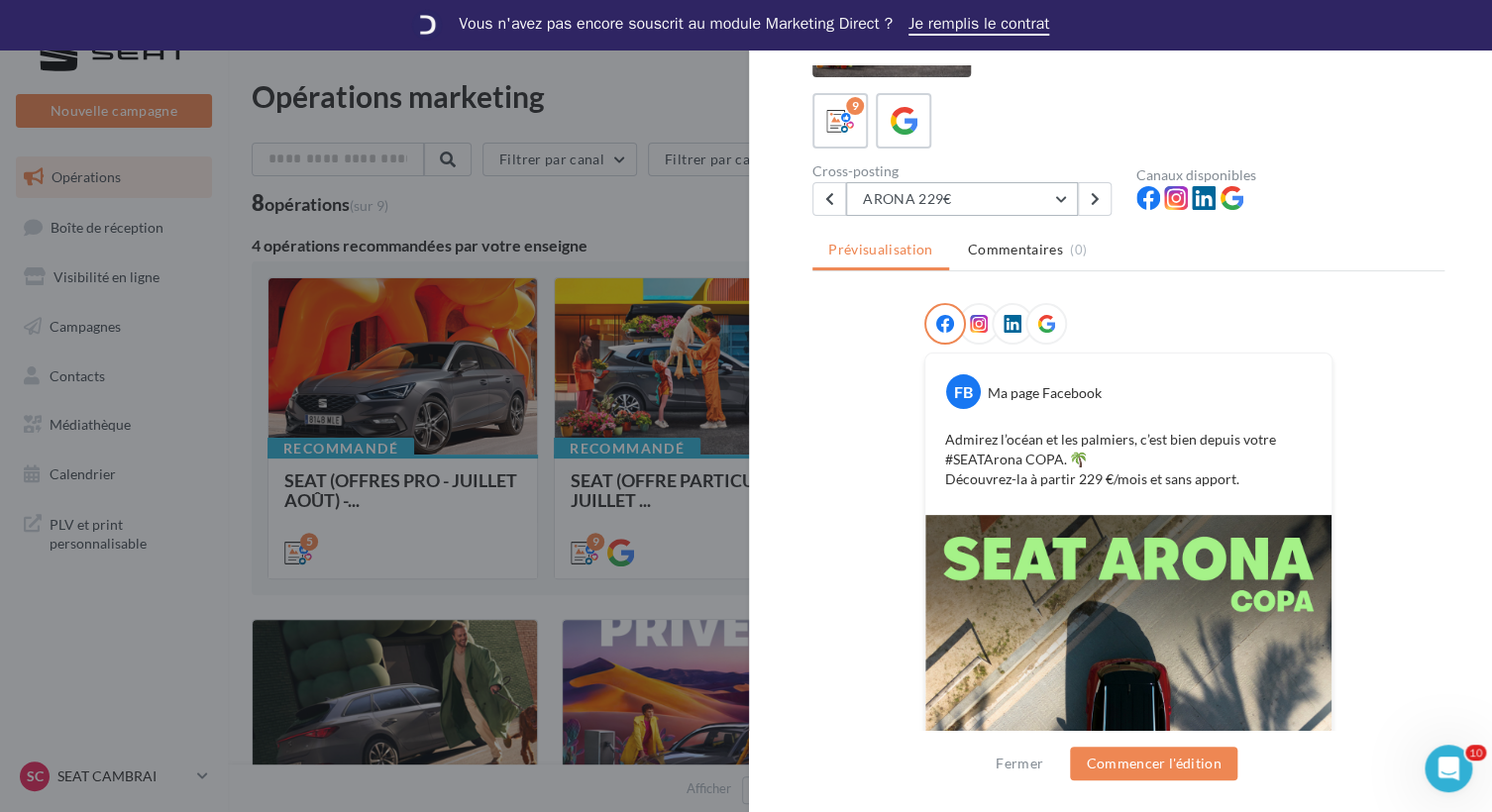 click on "ARONA 229€" at bounding box center [962, 199] 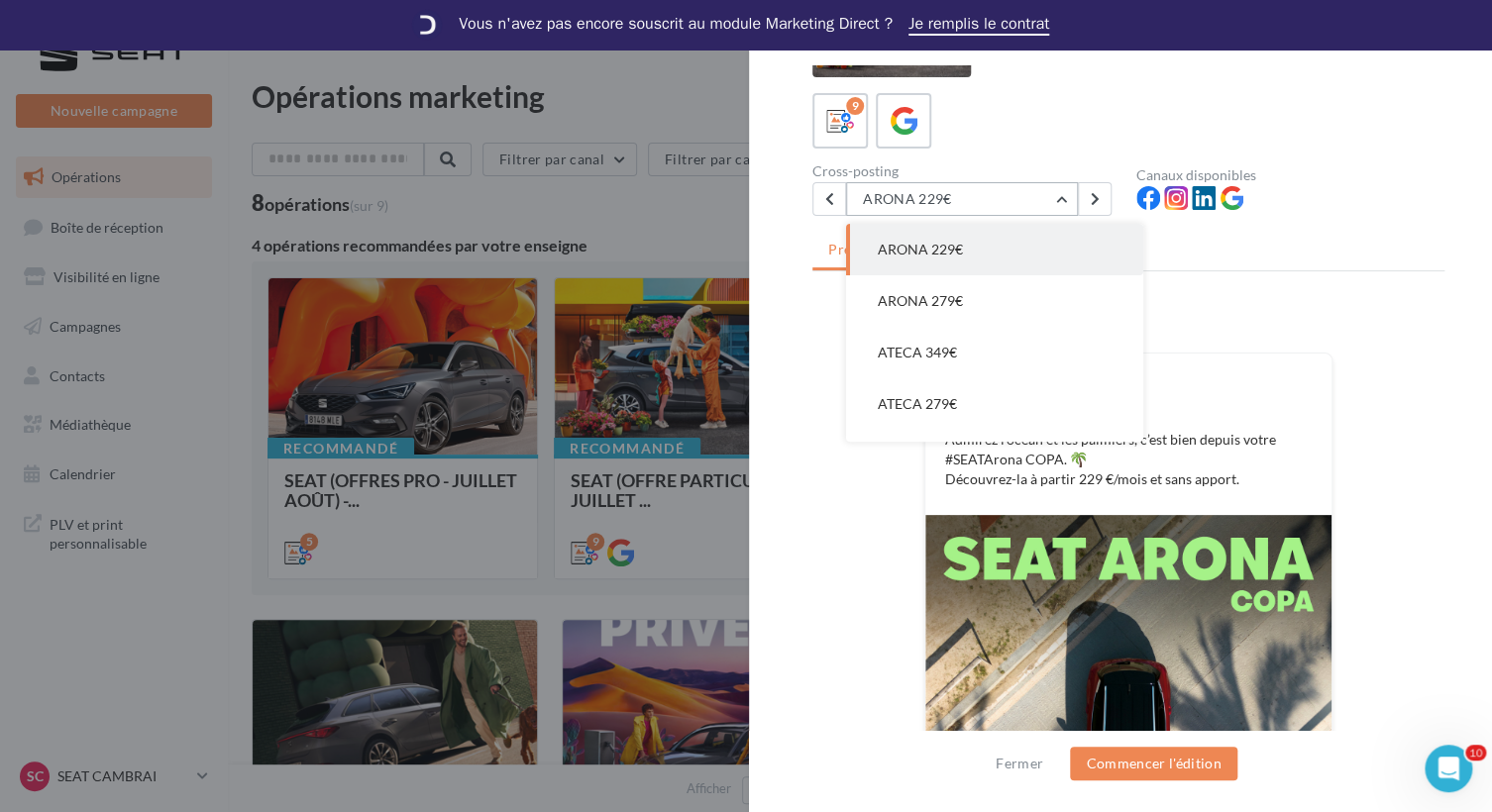 scroll, scrollTop: 51, scrollLeft: 0, axis: vertical 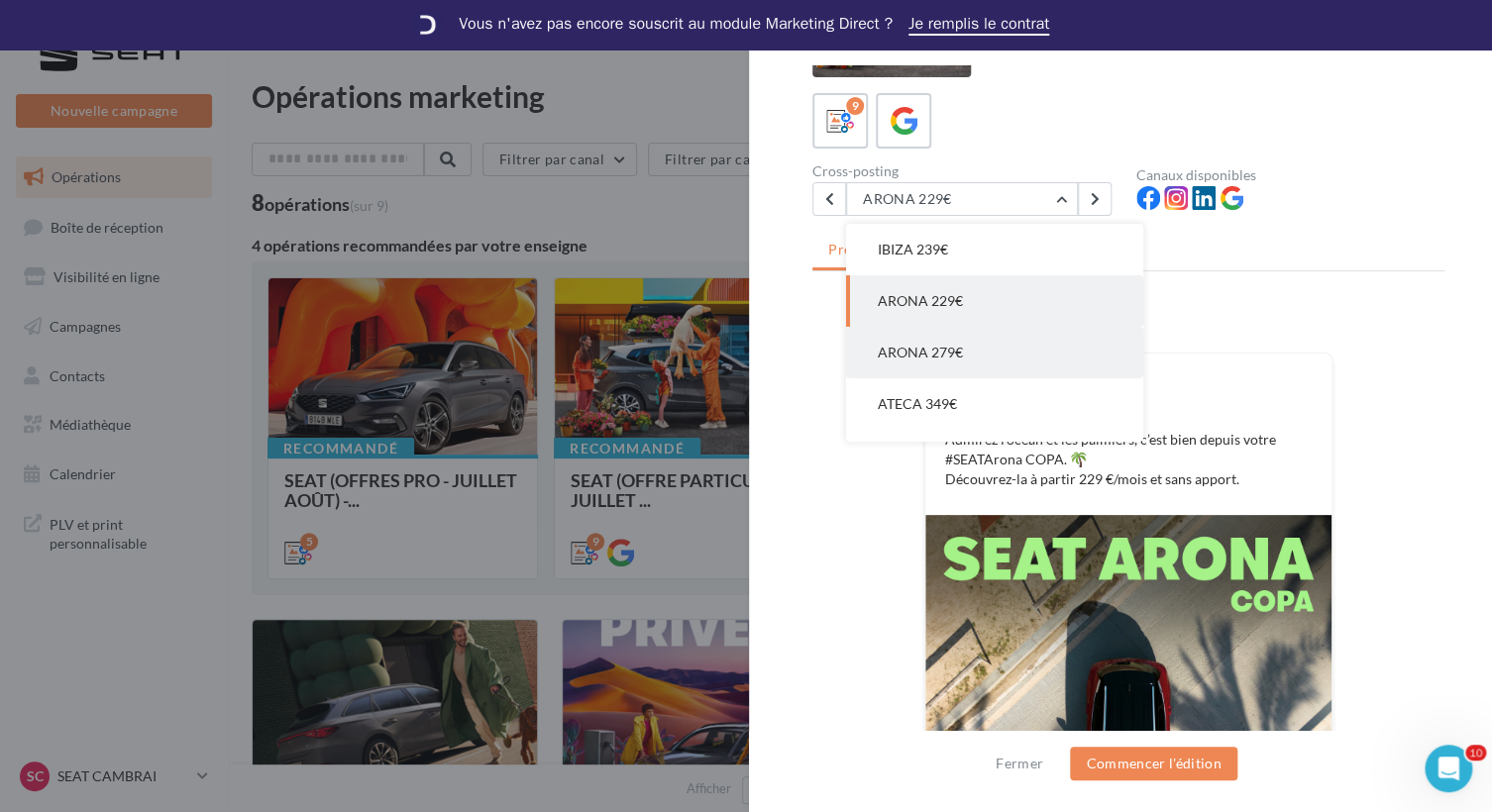 click on "ARONA 279€" at bounding box center [995, 198] 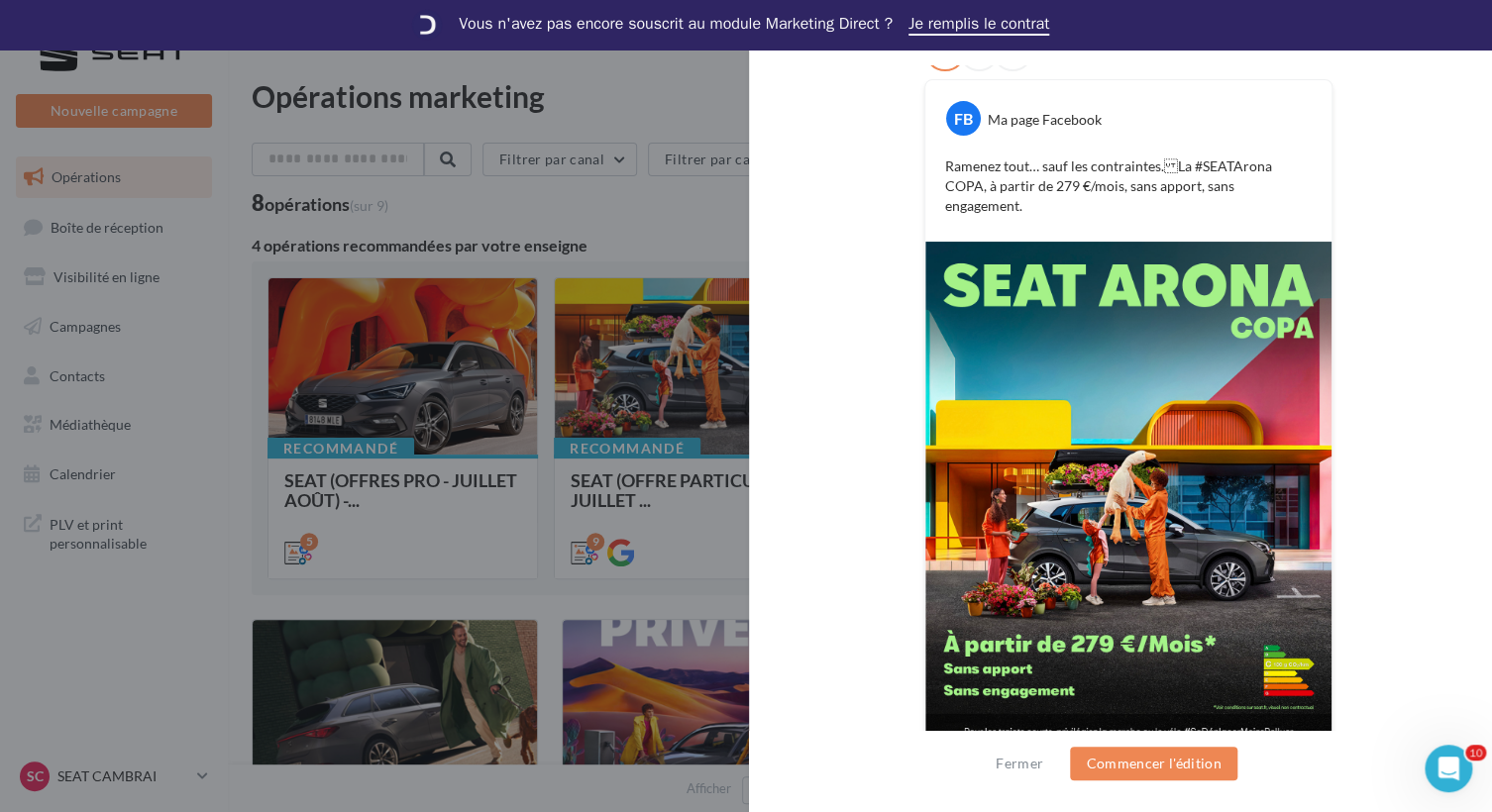 scroll, scrollTop: 365, scrollLeft: 0, axis: vertical 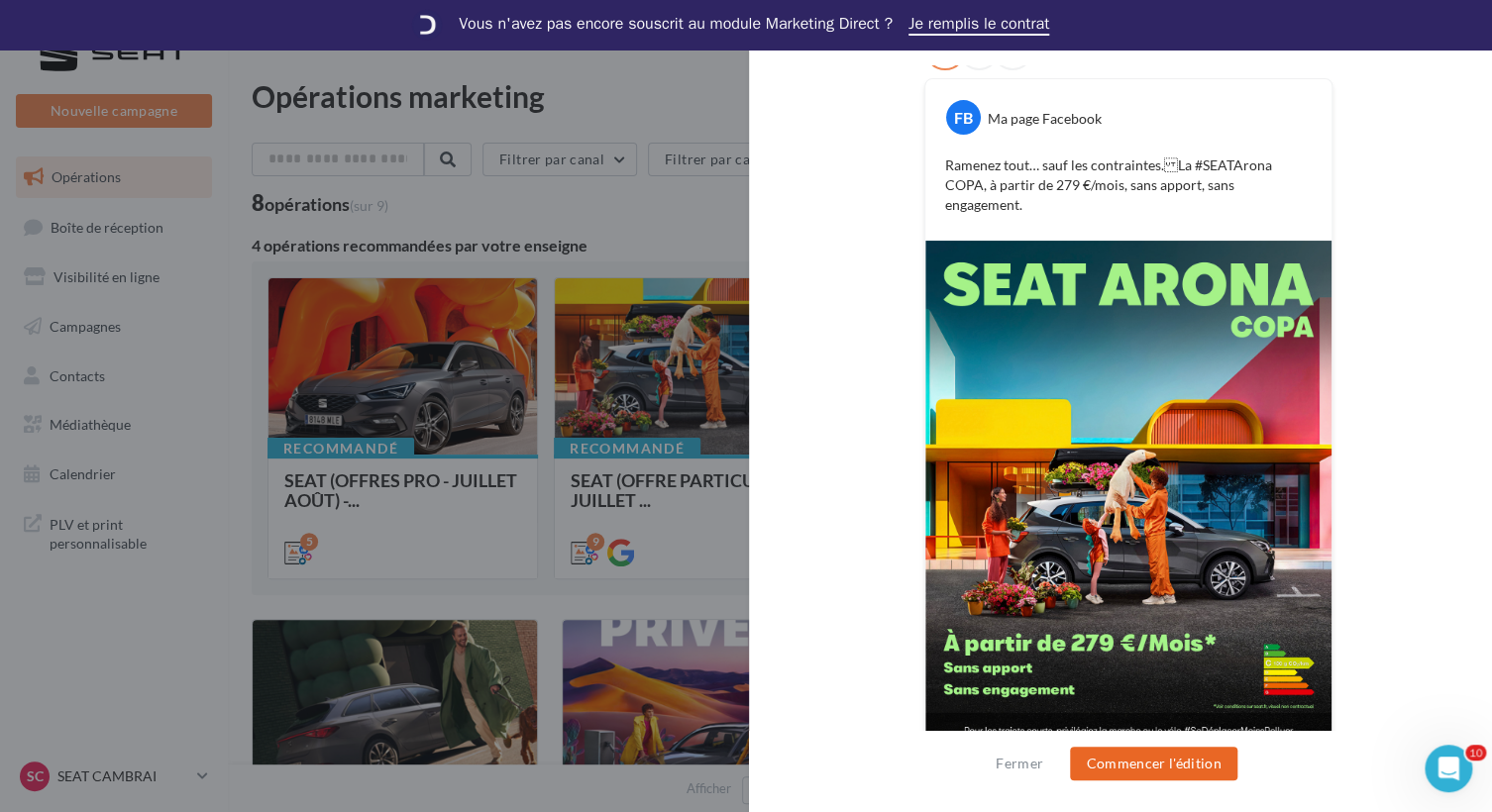 click on "Commencer l'édition" at bounding box center [1153, 763] 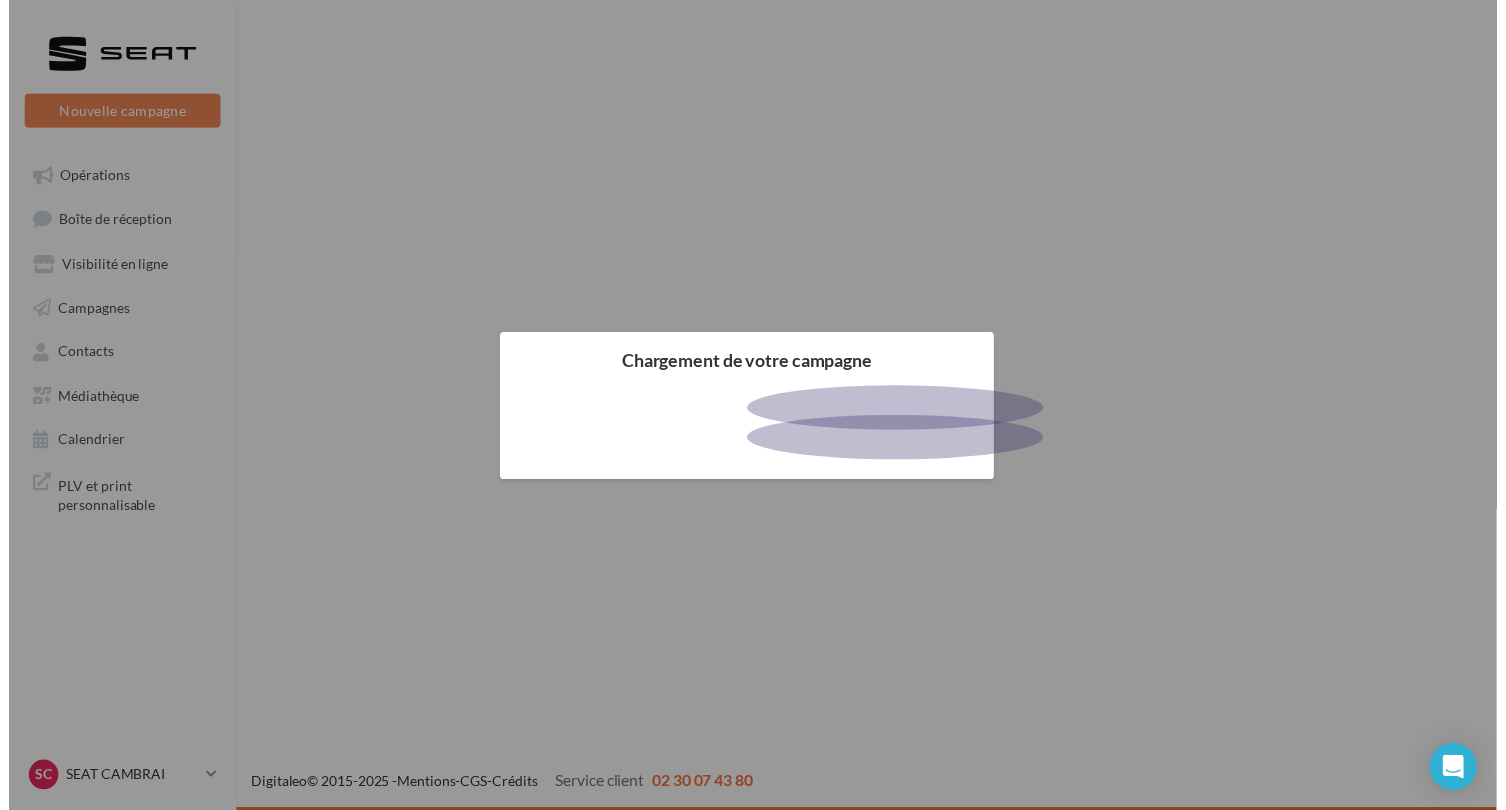 scroll, scrollTop: 0, scrollLeft: 0, axis: both 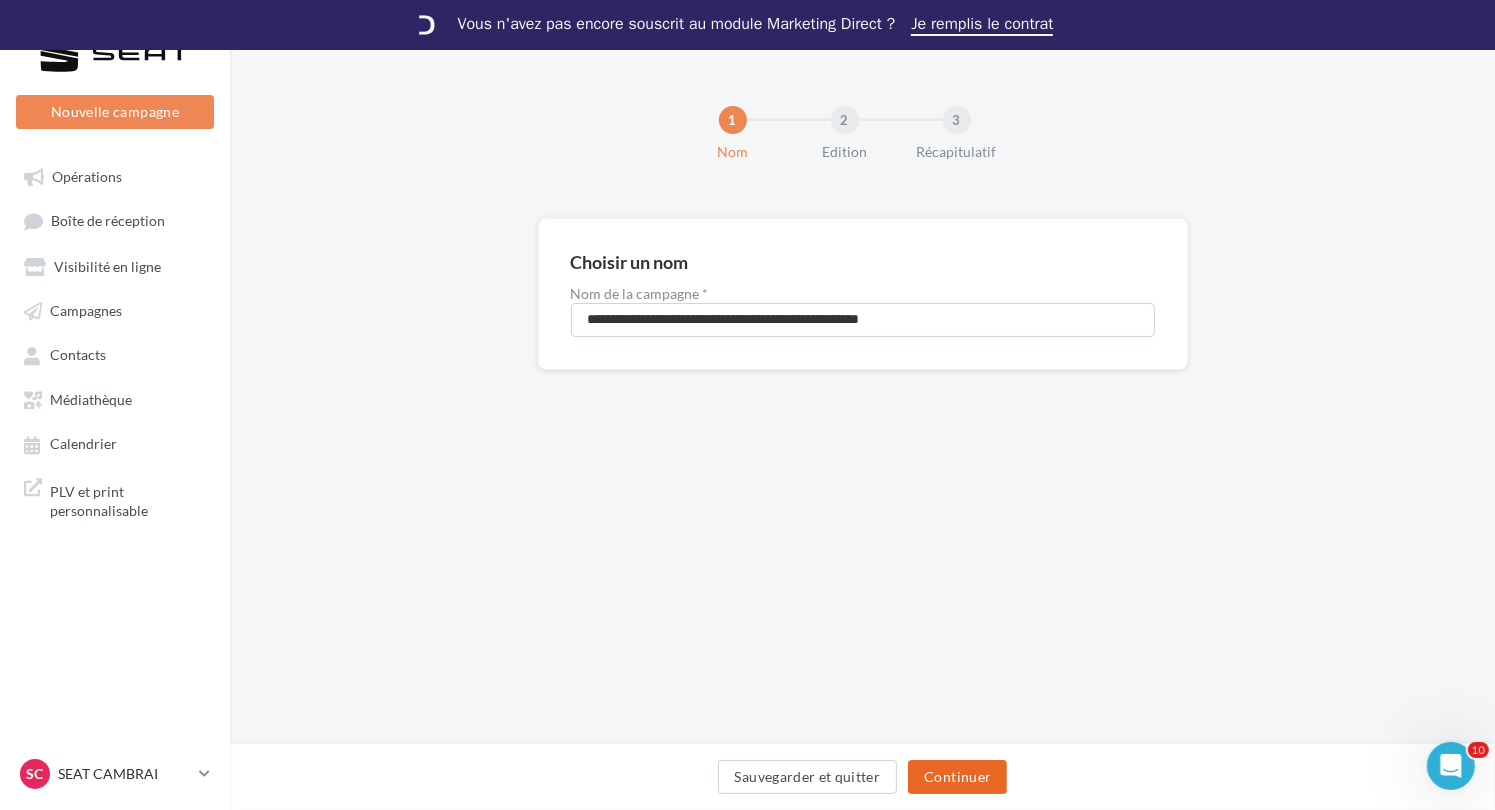 click on "Continuer" at bounding box center [957, 777] 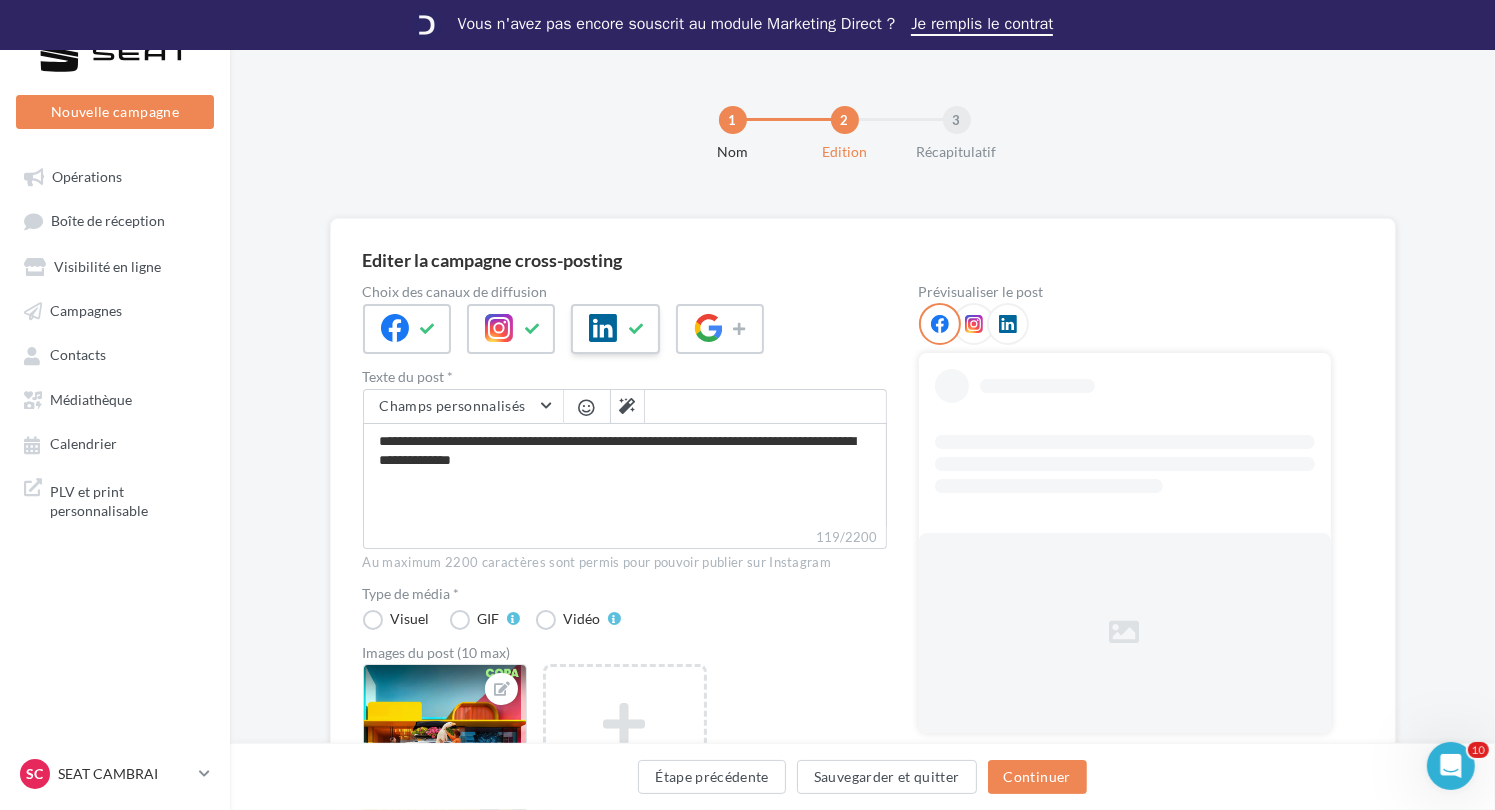 click at bounding box center (407, 329) 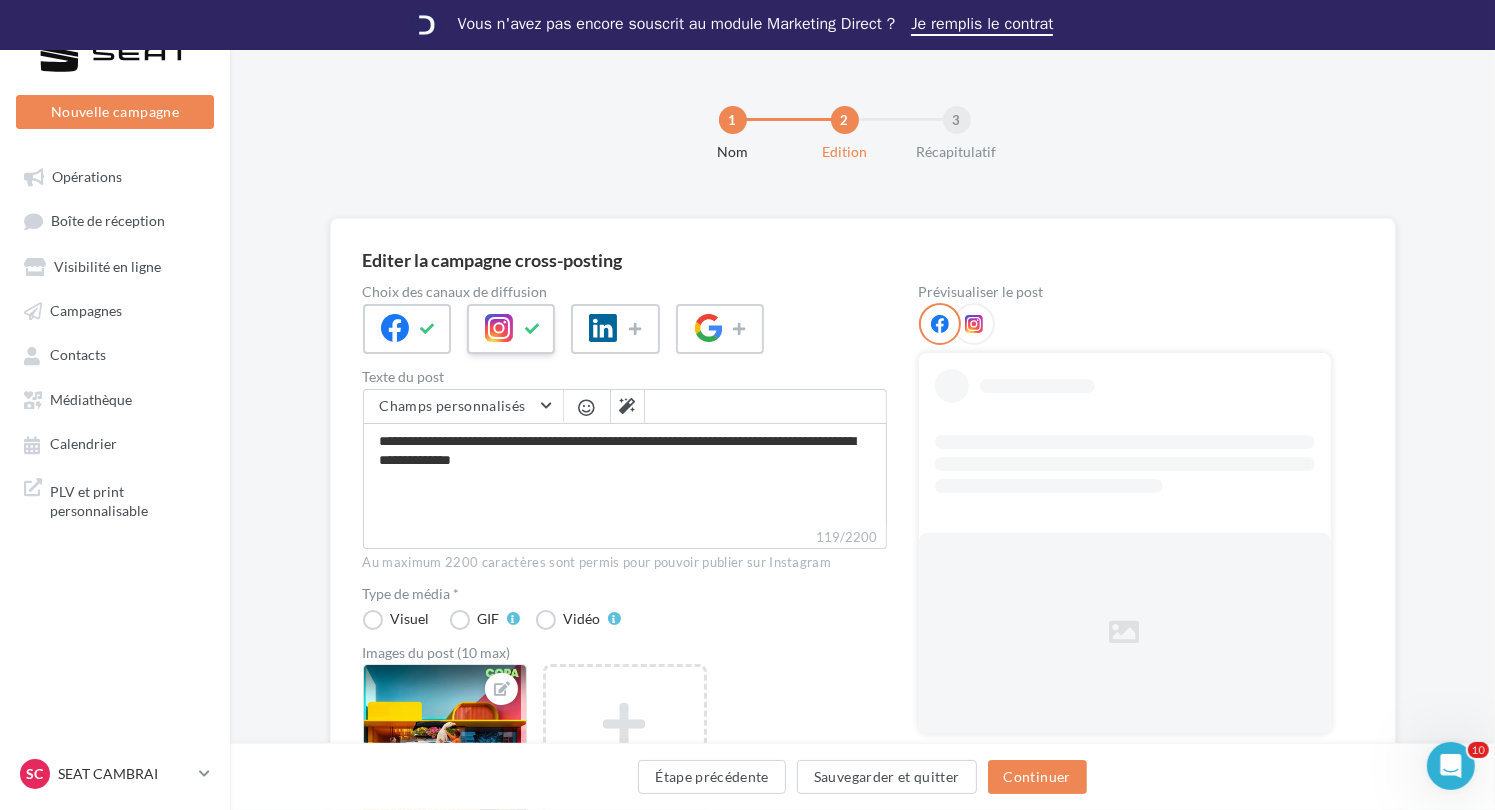 click at bounding box center (407, 329) 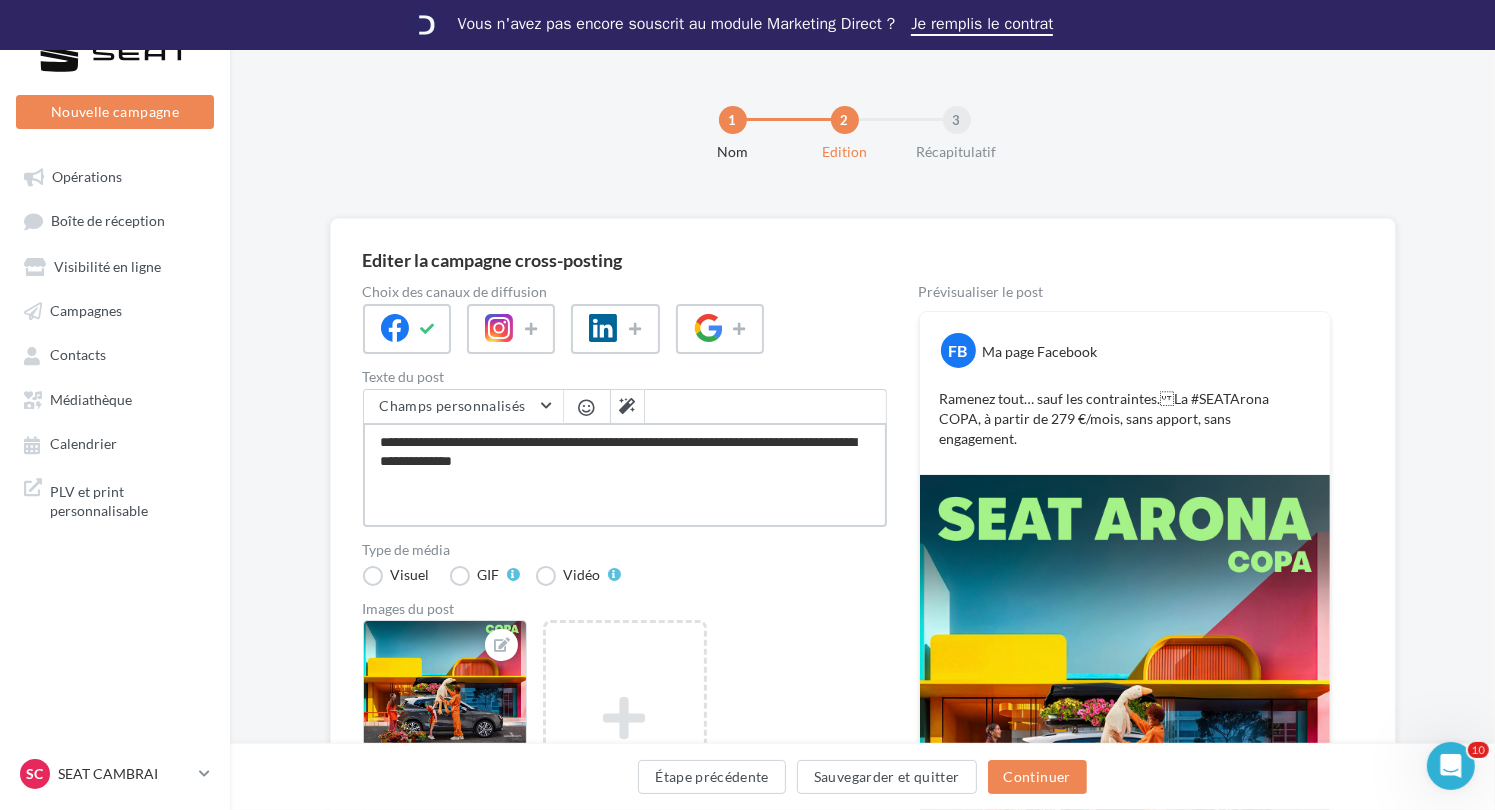 click on "**********" at bounding box center [625, 475] 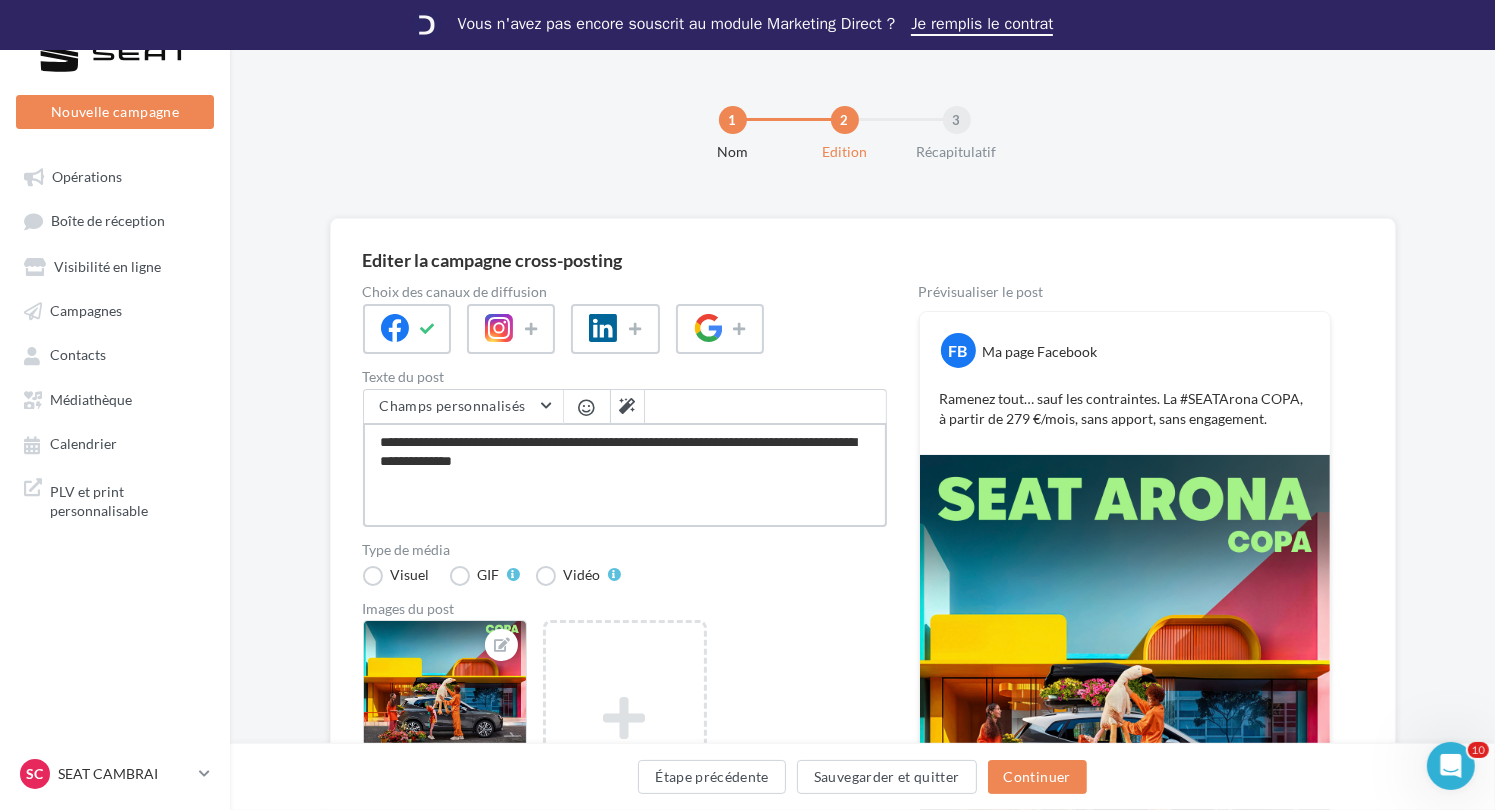 click on "**********" at bounding box center (625, 475) 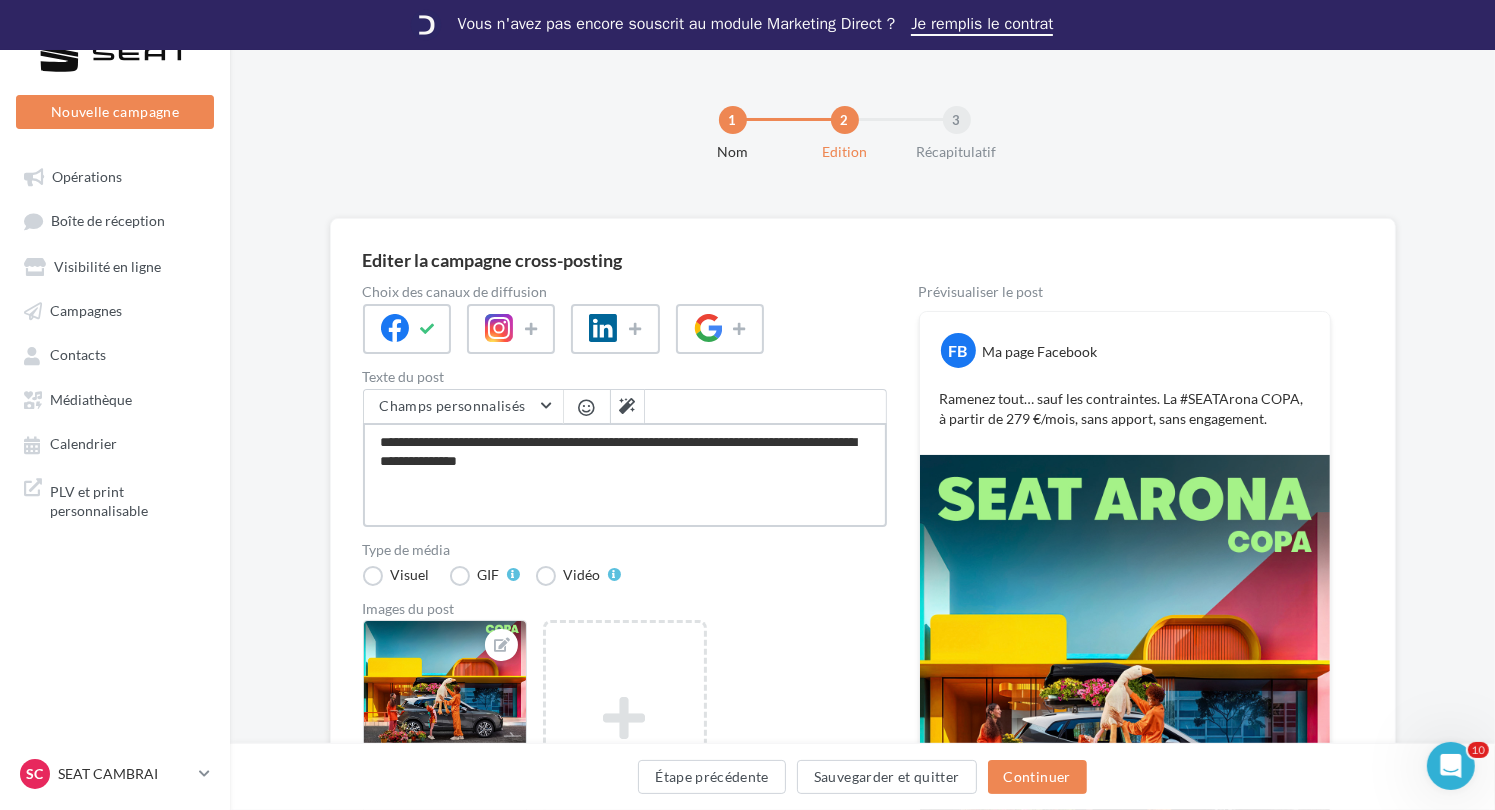 type on "**********" 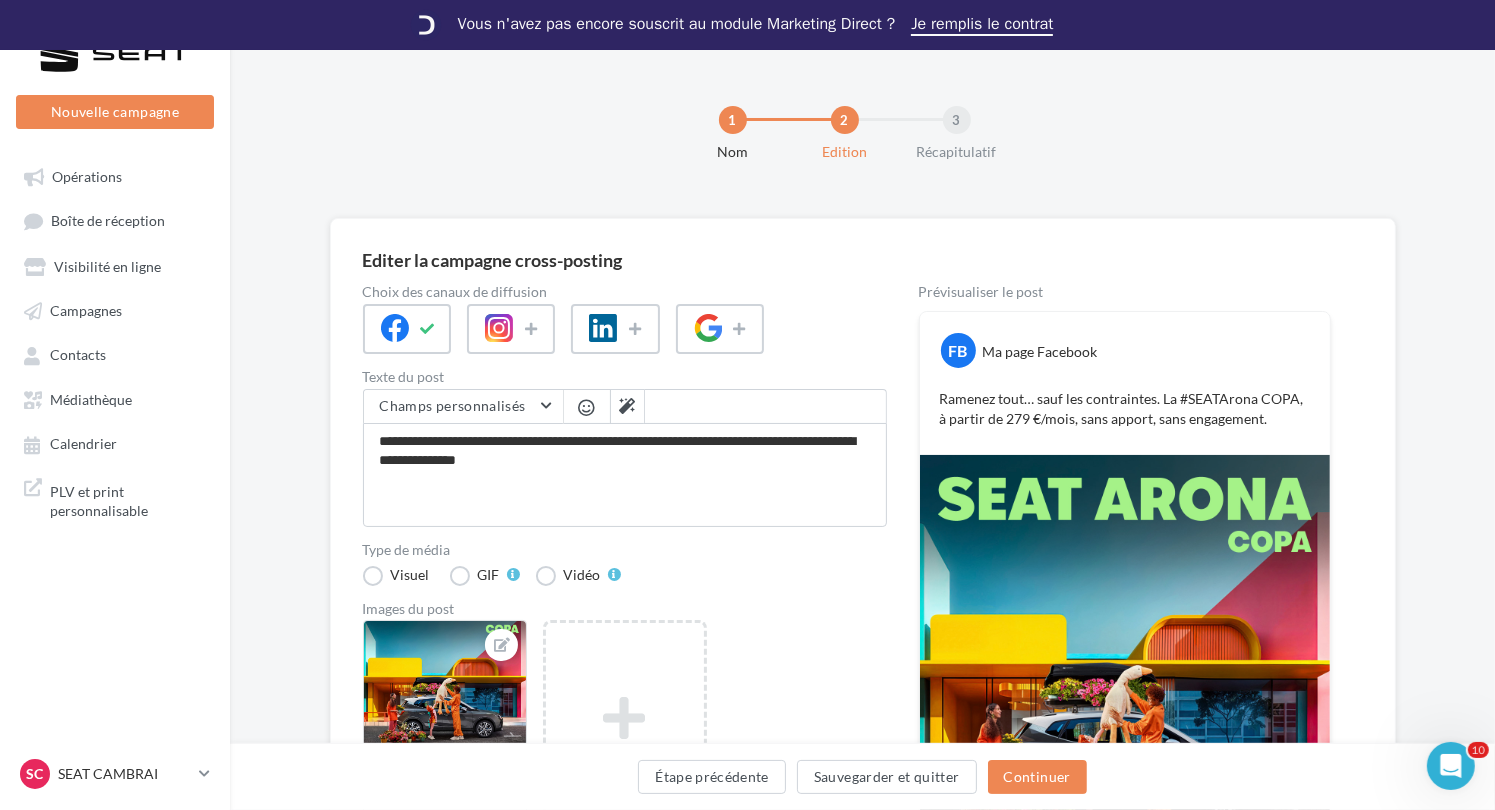 click on "Images du post" at bounding box center [625, 609] 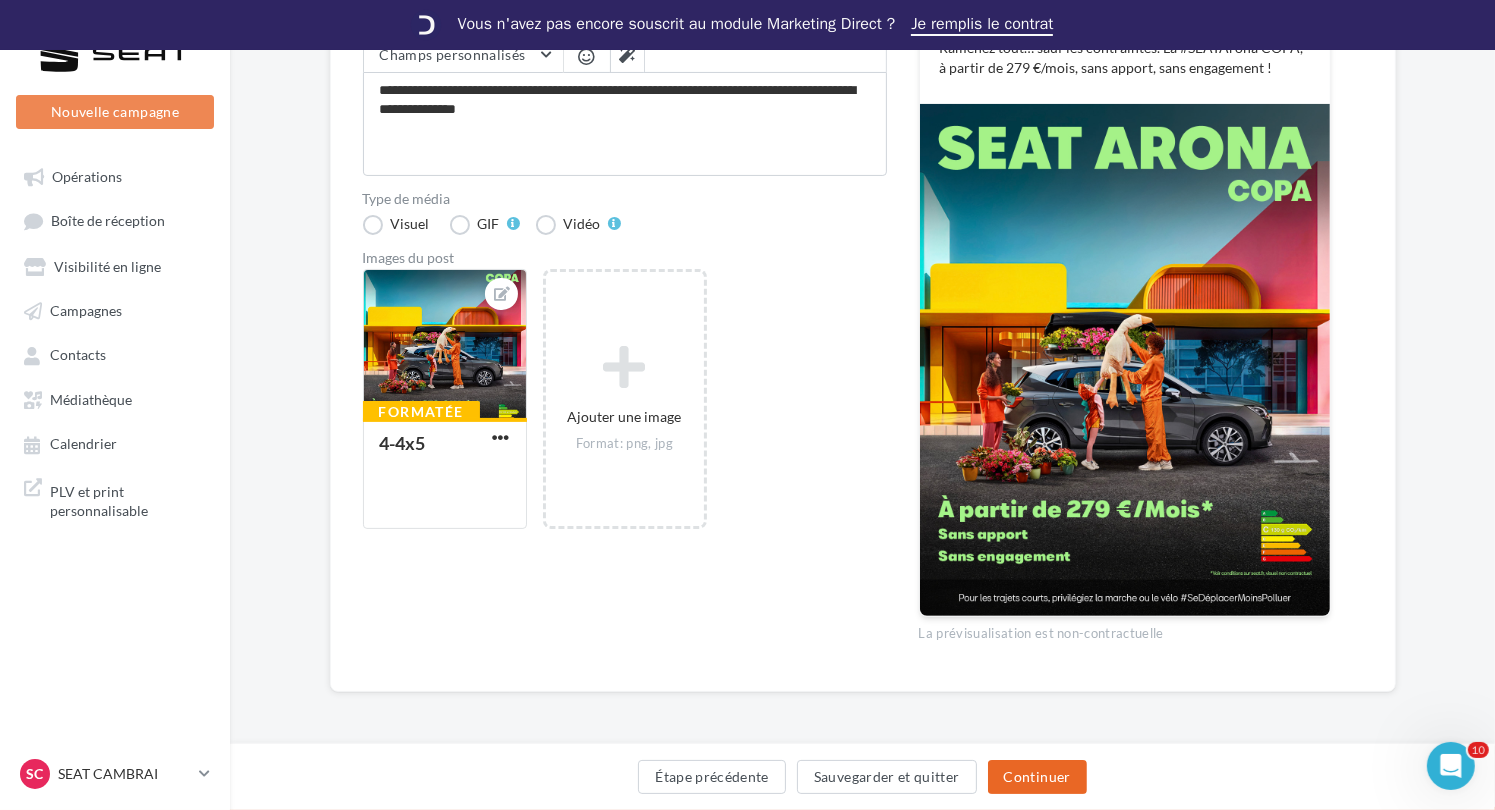 click on "Continuer" at bounding box center (1037, 777) 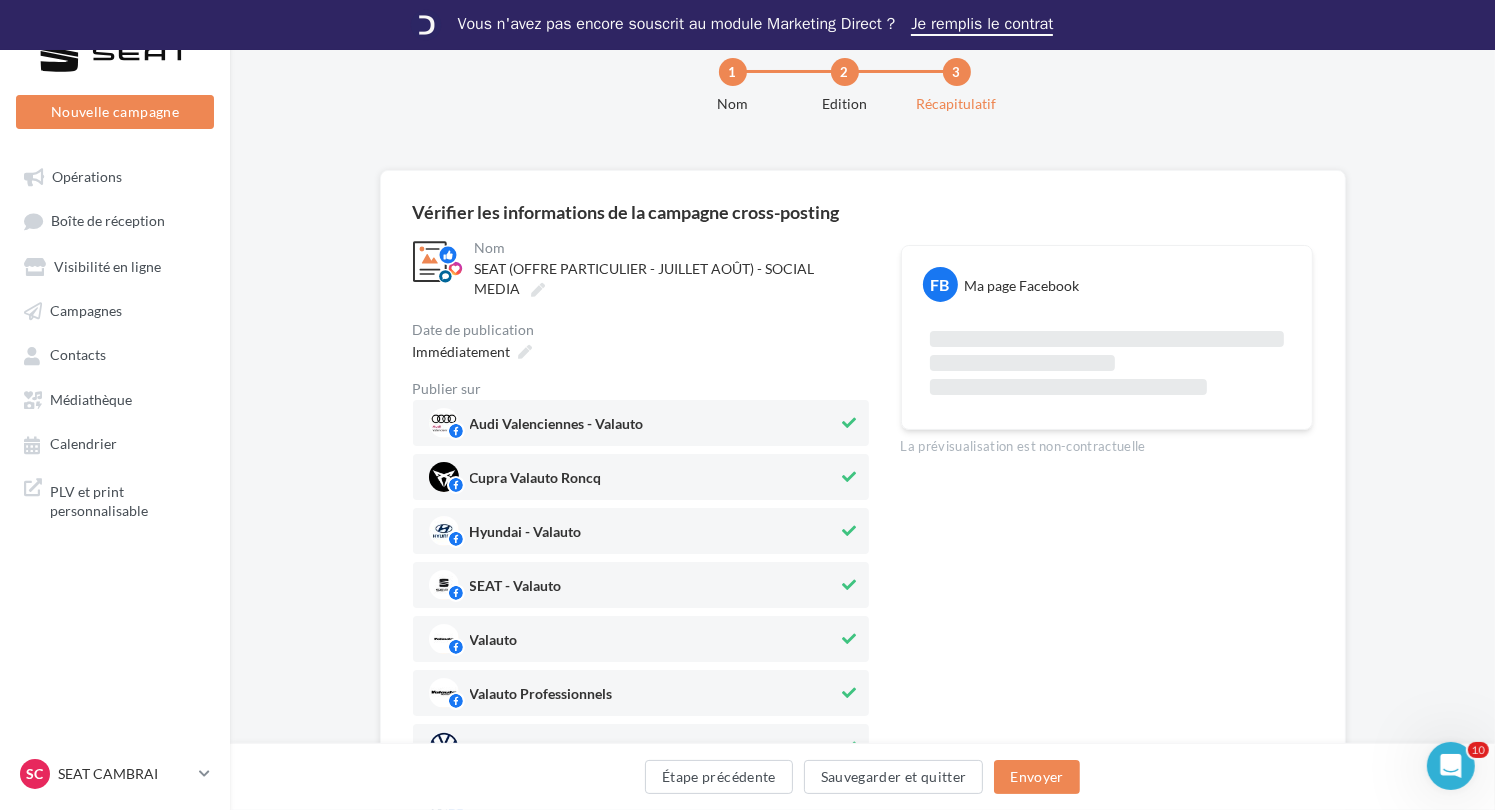 scroll, scrollTop: 383, scrollLeft: 0, axis: vertical 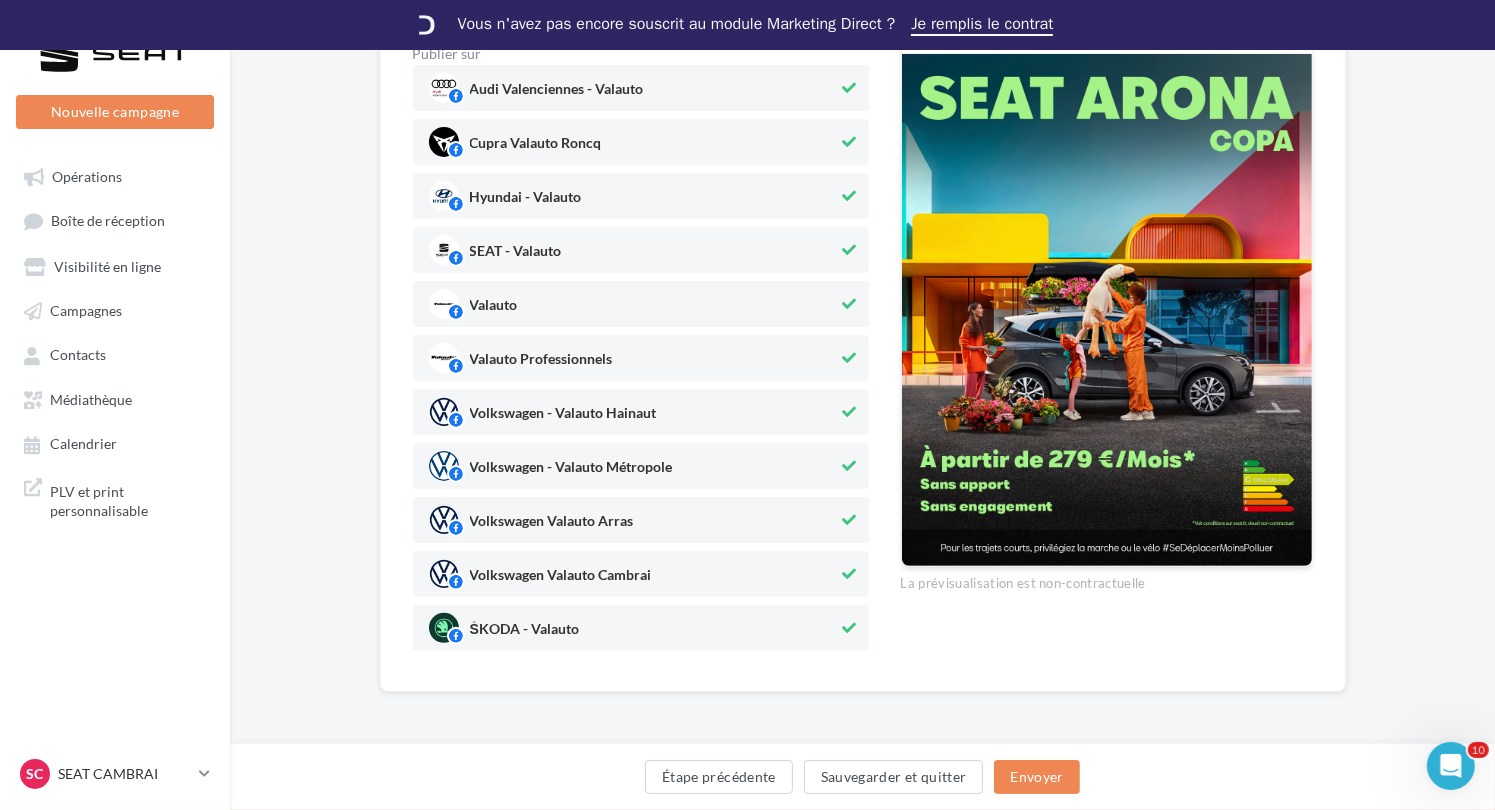 click on "ŠKODA - Valauto" at bounding box center (634, 88) 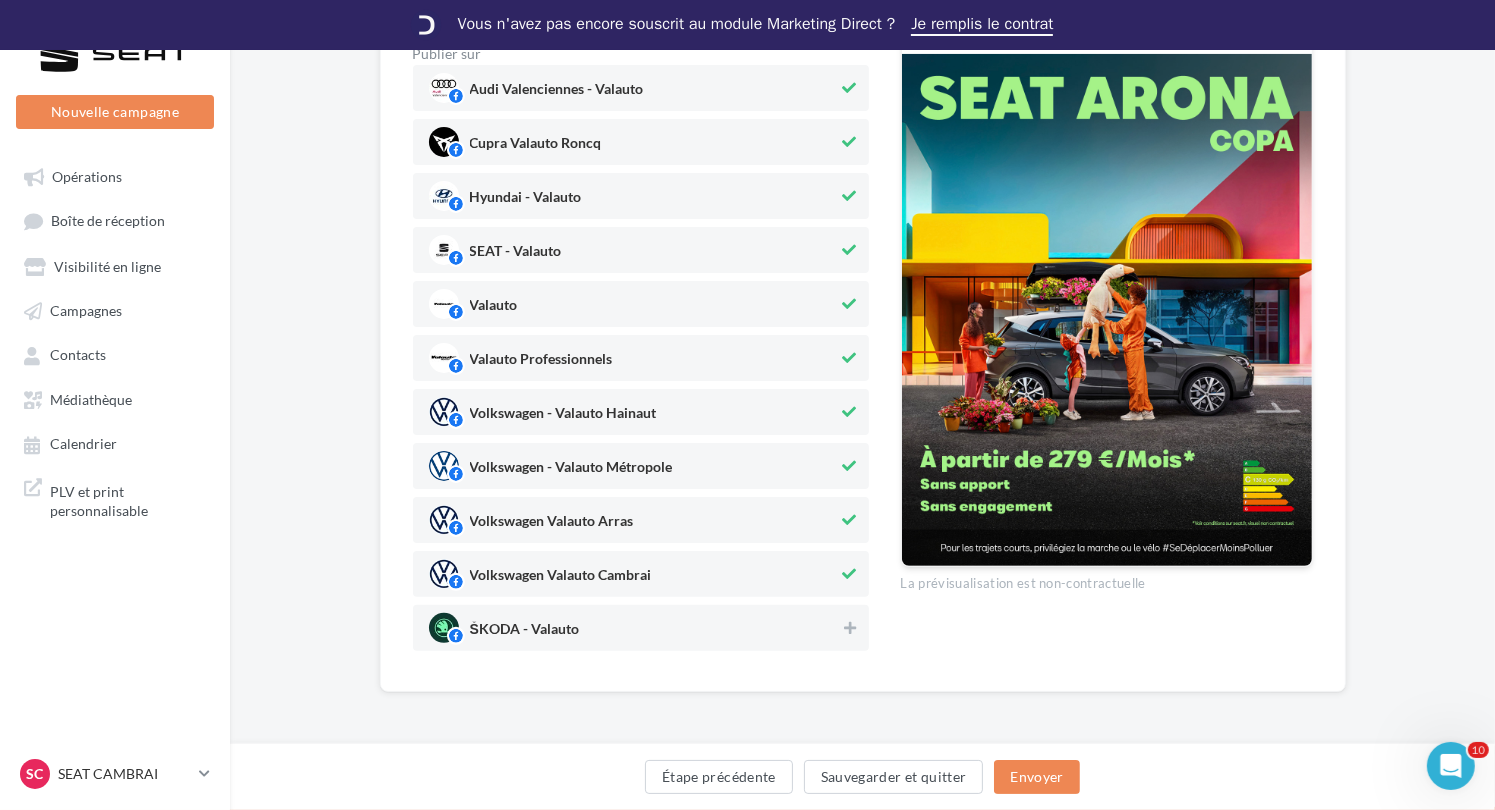 click on "Volkswagen Valauto Cambrai" at bounding box center (634, 88) 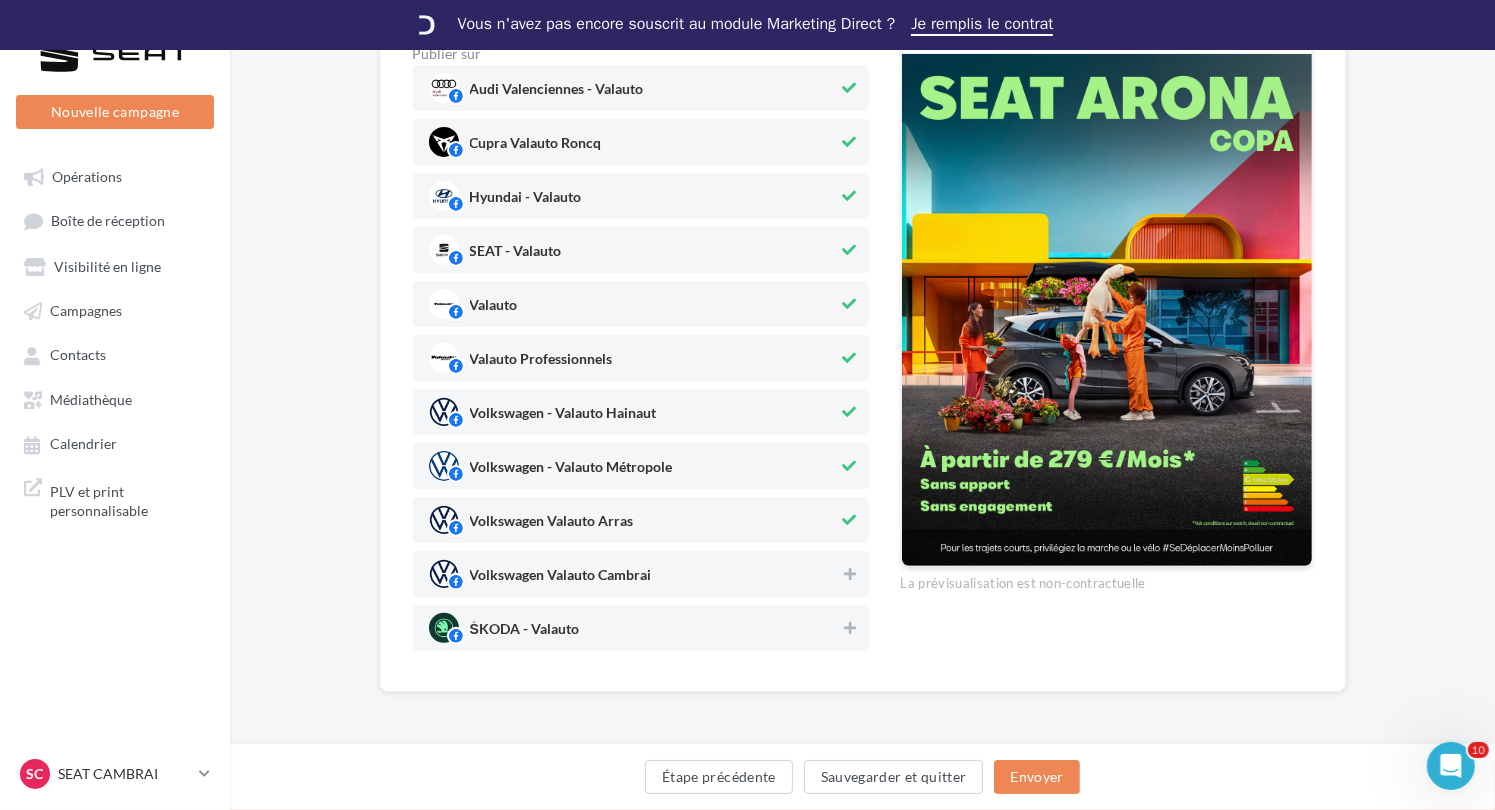 click on "Volkswagen Valauto Arras" at bounding box center (634, 88) 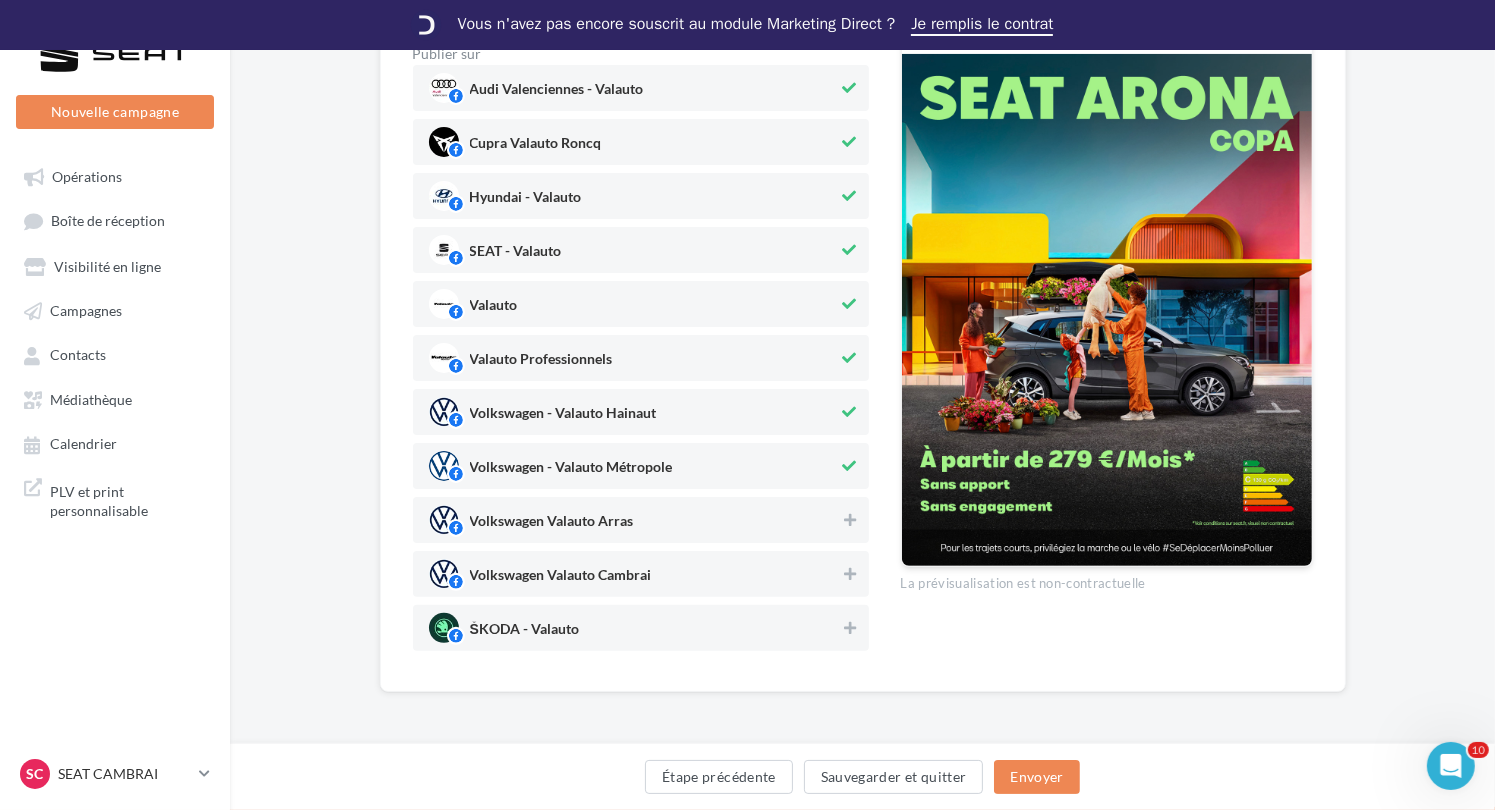 click on "Volkswagen - Valauto Métropole" at bounding box center [634, 88] 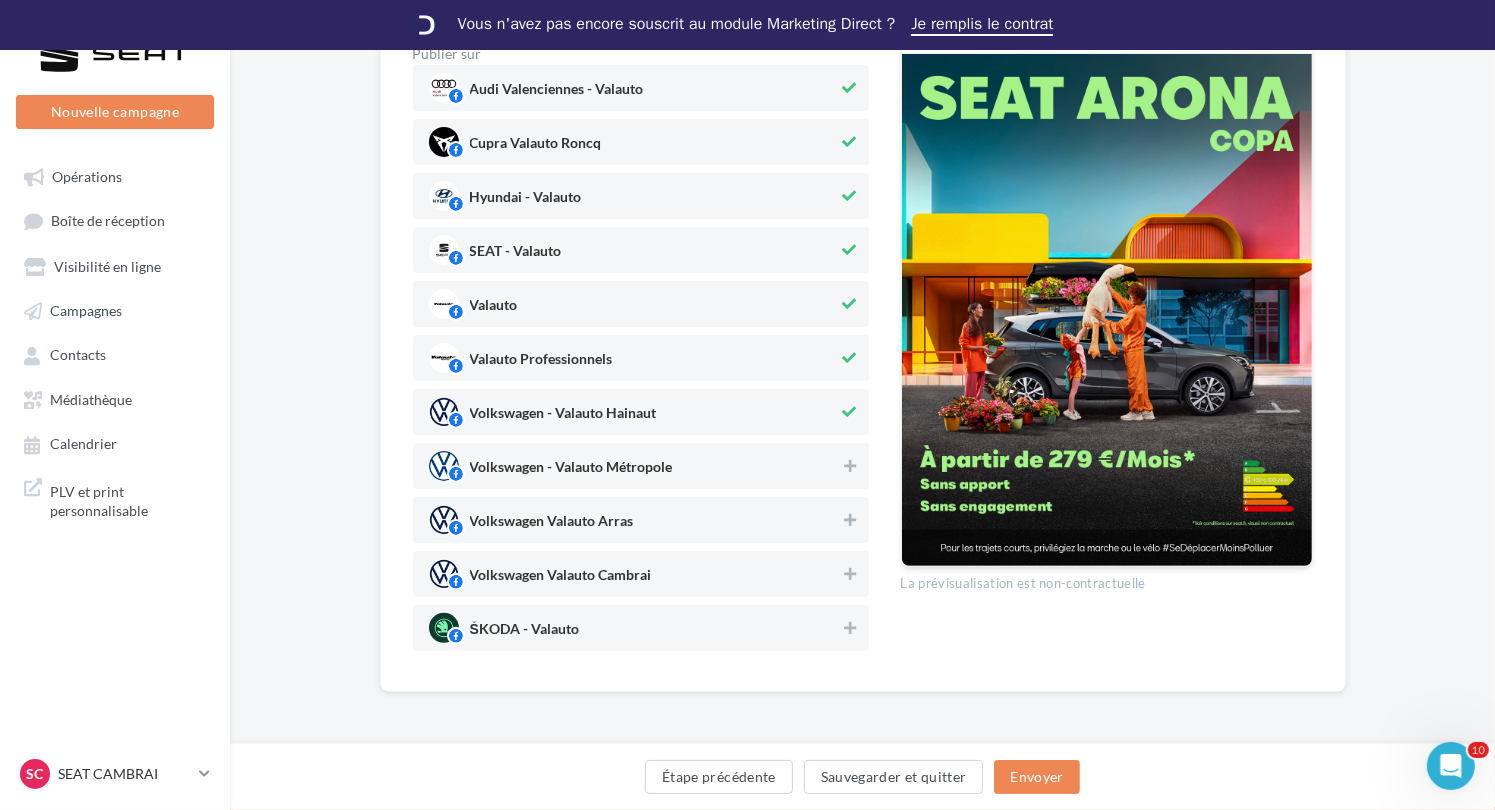 click on "Volkswagen - Valauto Hainaut" at bounding box center [634, 88] 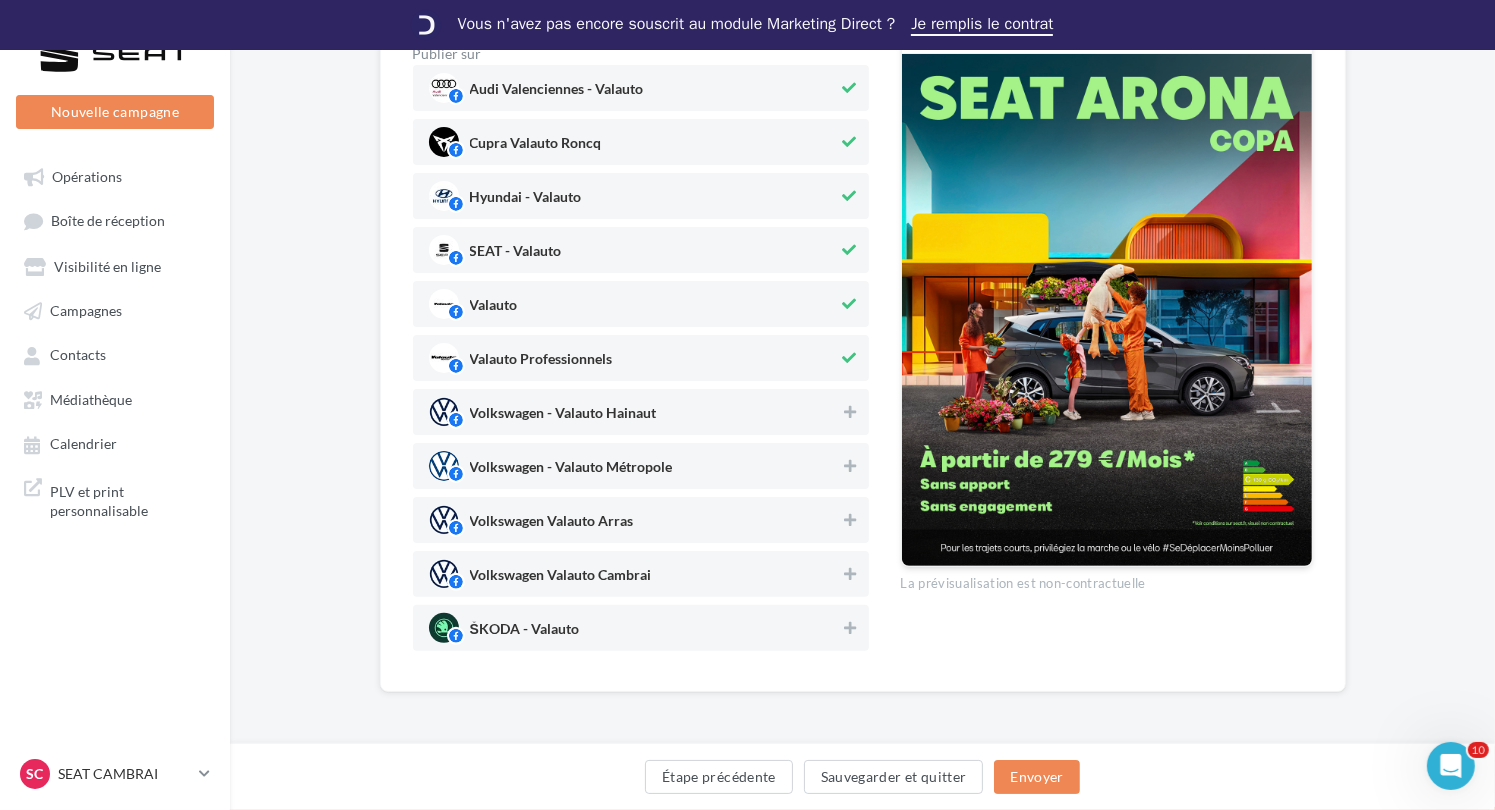 click on "Valauto" at bounding box center [634, 88] 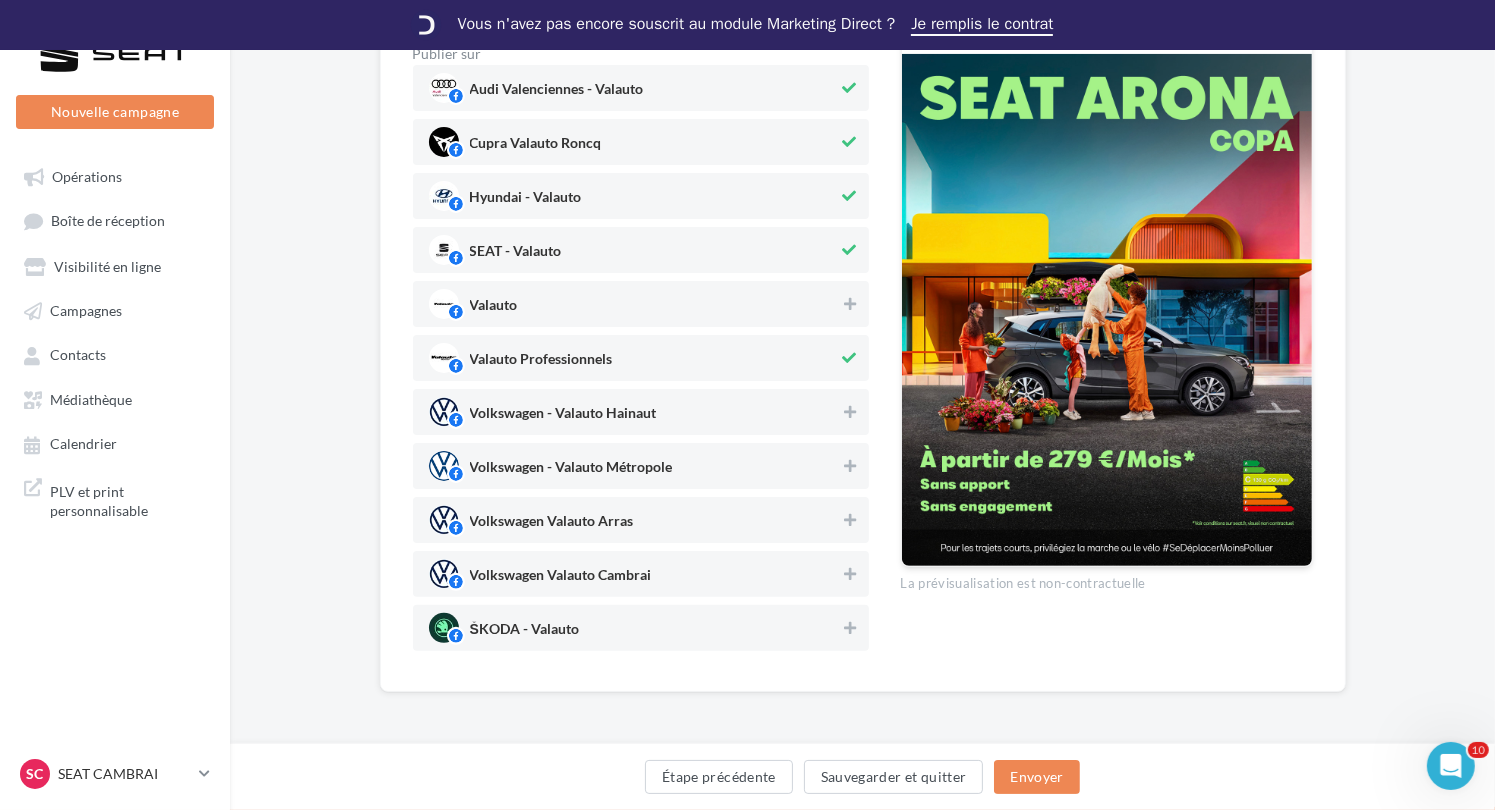 click on "Valauto Professionnels" at bounding box center (634, 88) 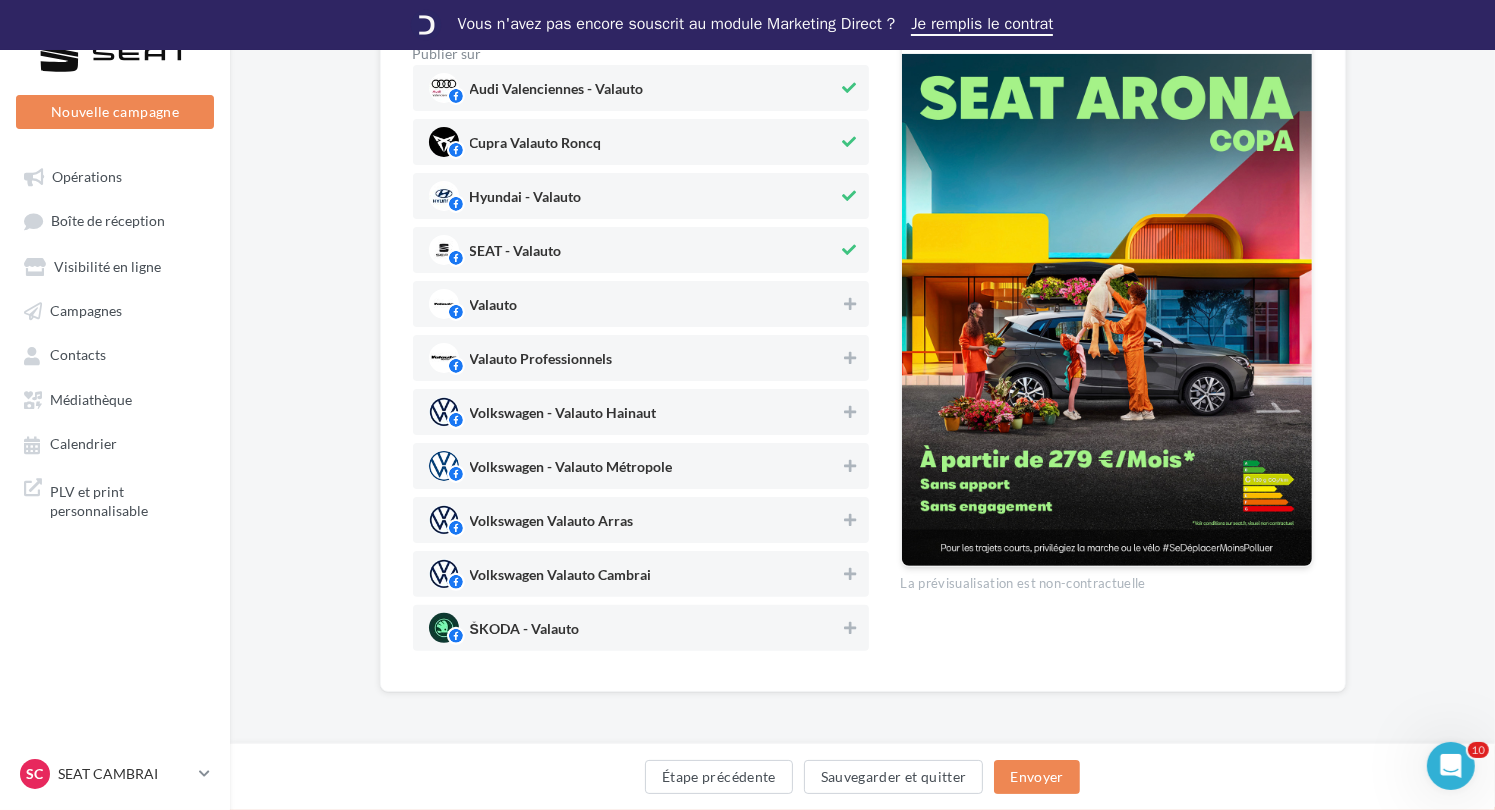 click on "Hyundai - Valauto" at bounding box center [634, 88] 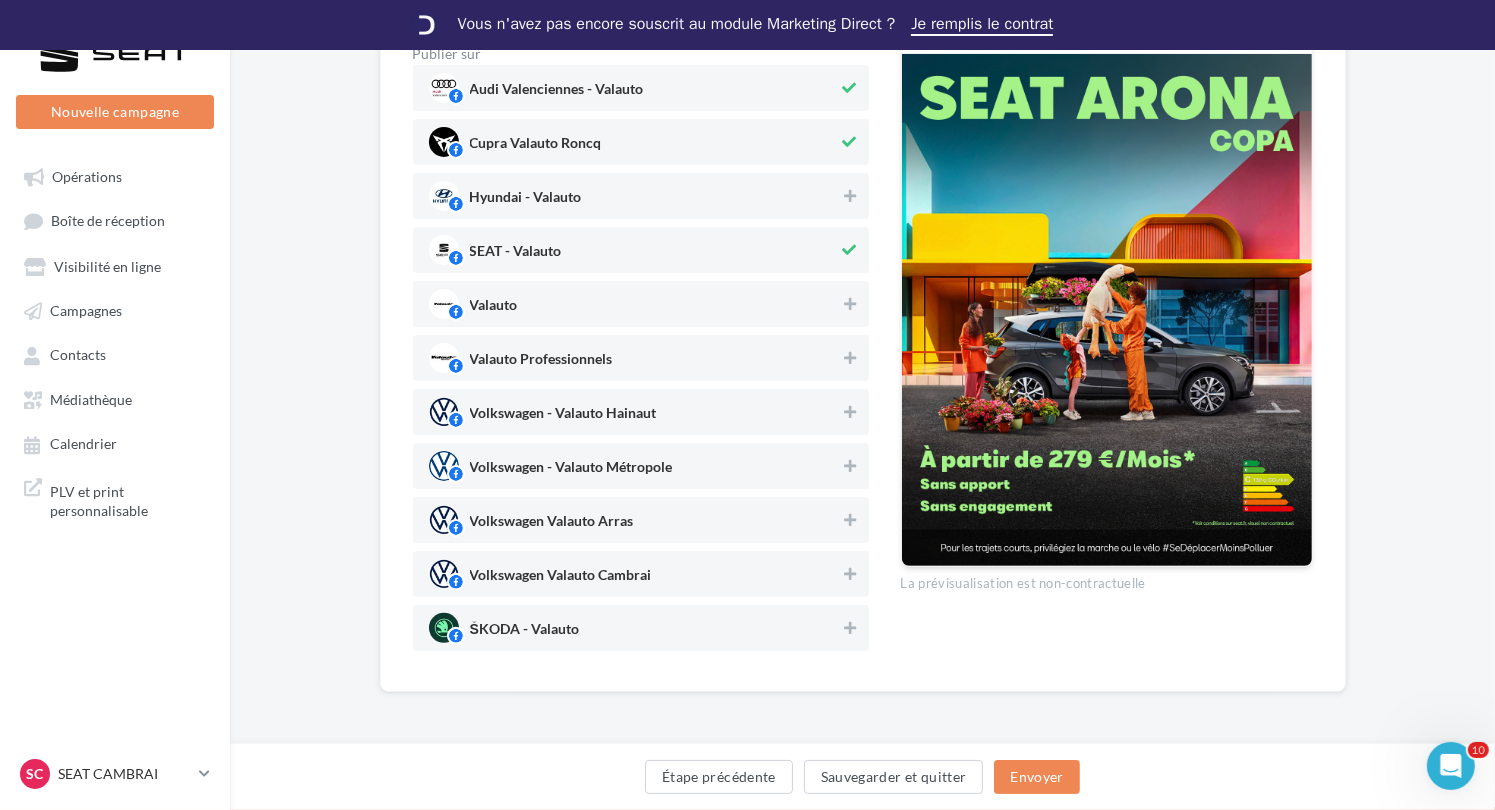 click on "Cupra Valauto Roncq" at bounding box center (634, 88) 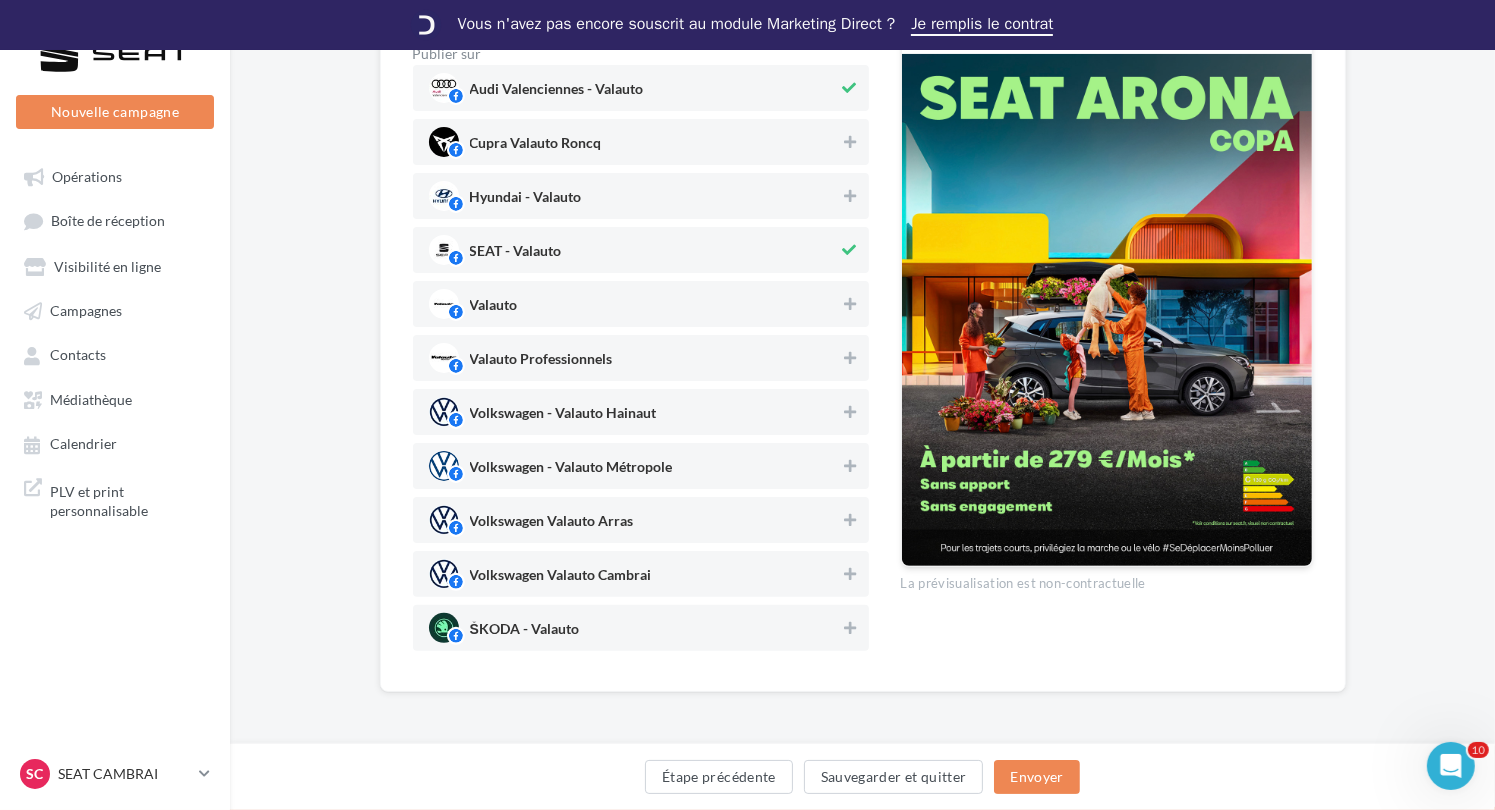 click on "Audi Valenciennes - Valauto" at bounding box center [634, 88] 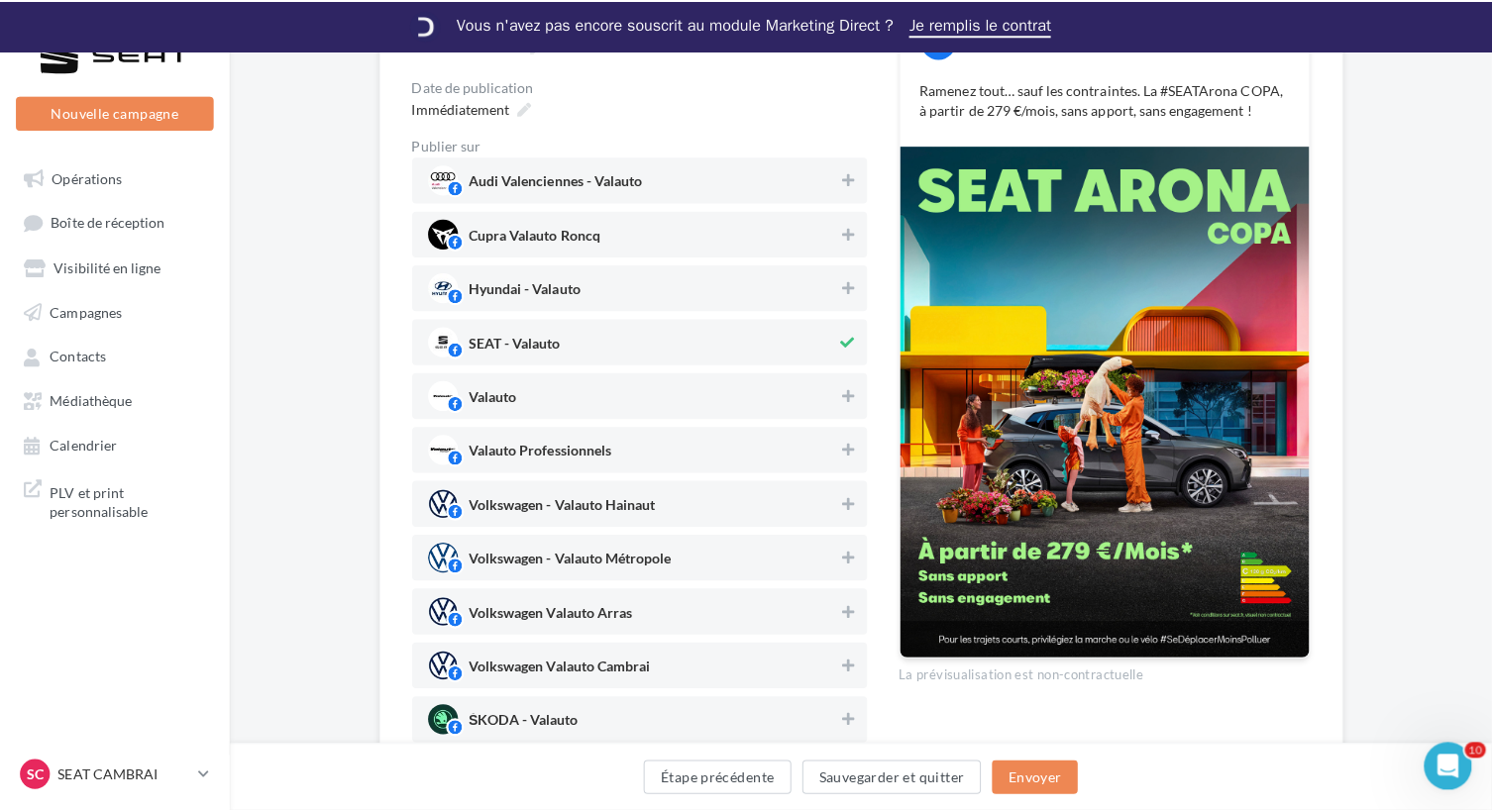 scroll, scrollTop: 181, scrollLeft: 0, axis: vertical 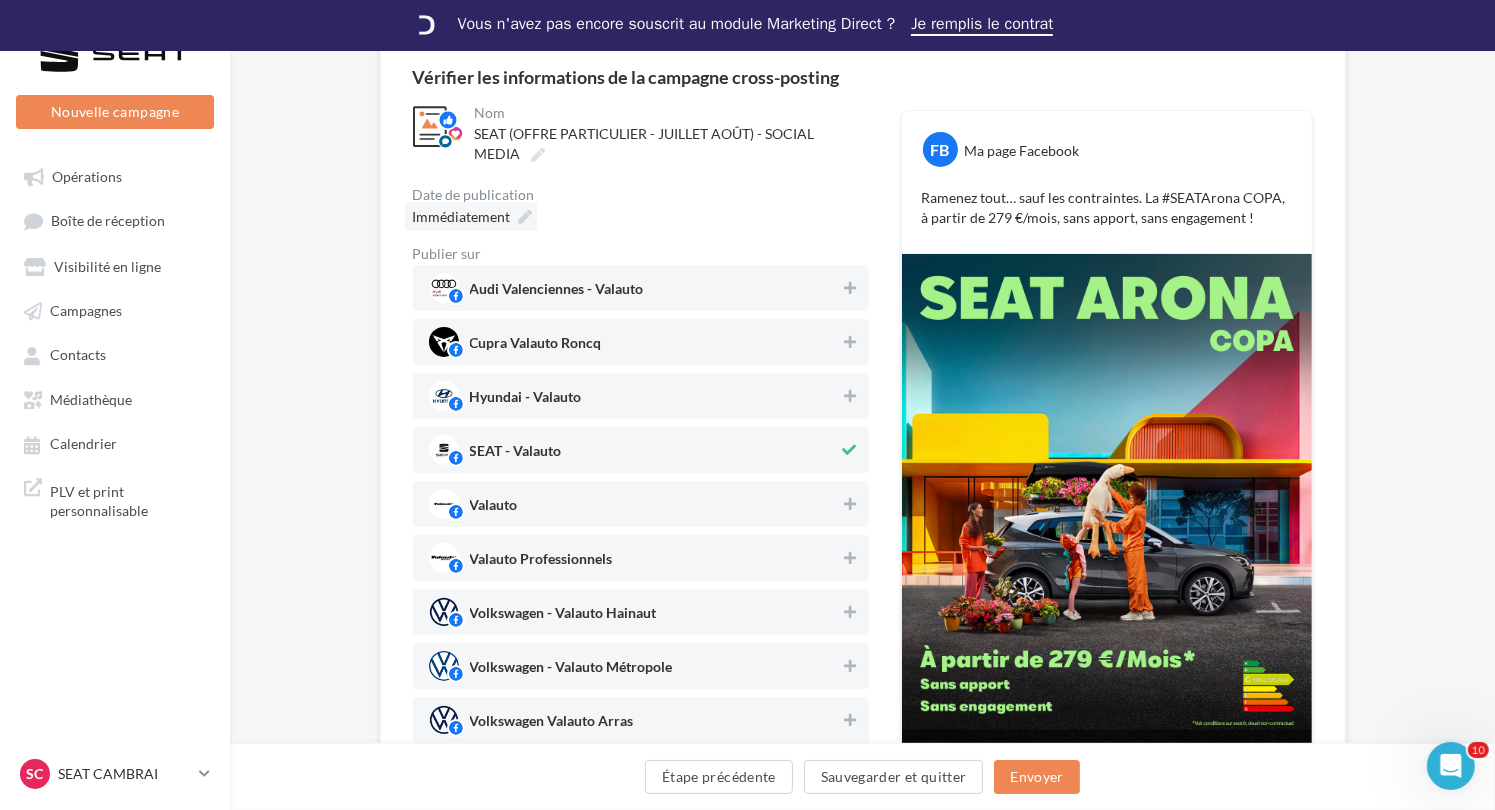 click on "Immédiatement" at bounding box center [462, 217] 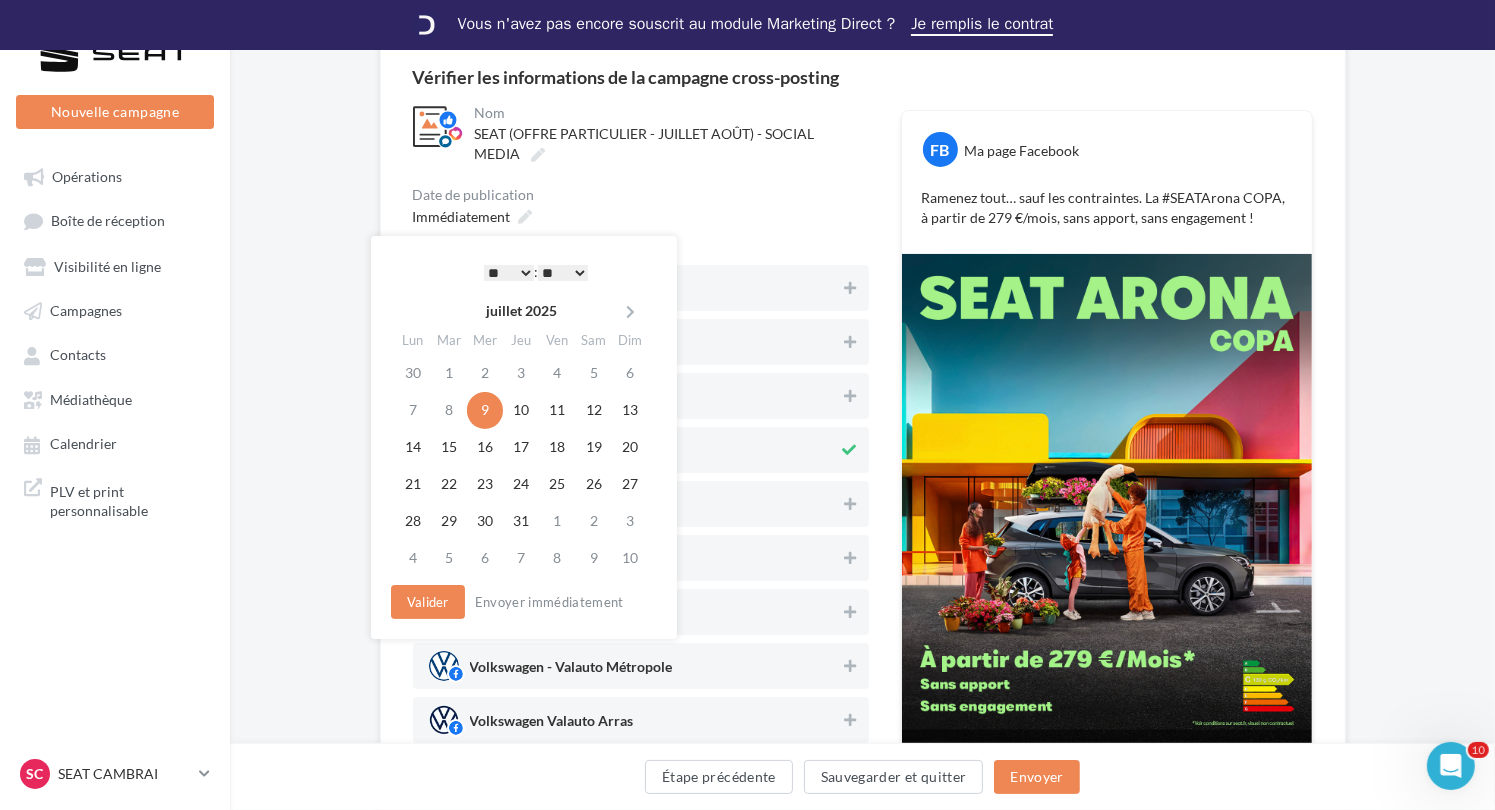 click on "* * * * * * * * * * ** ** ** ** ** ** ** ** ** ** ** ** ** **" at bounding box center (509, 273) 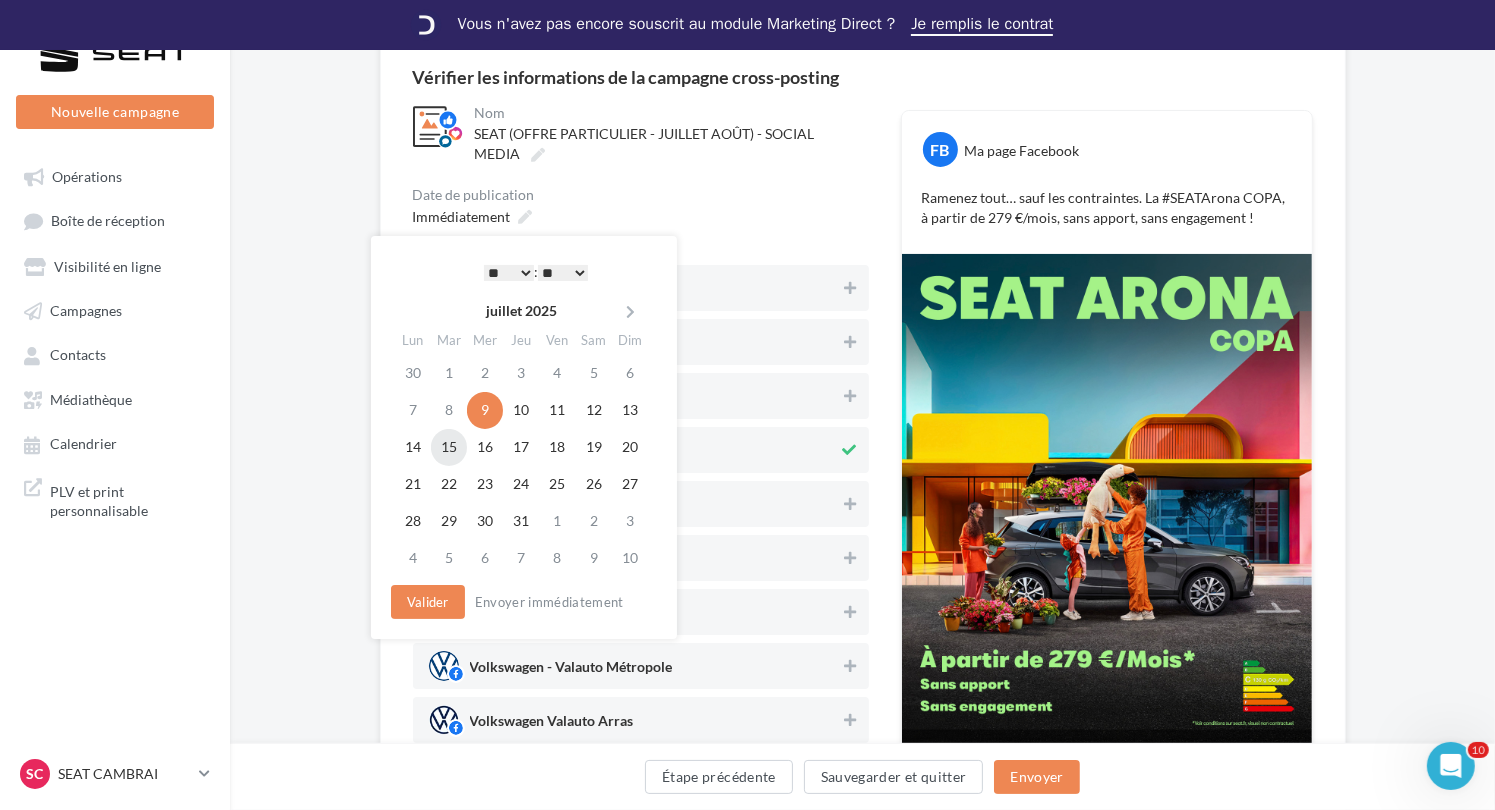 click on "15" at bounding box center (449, 447) 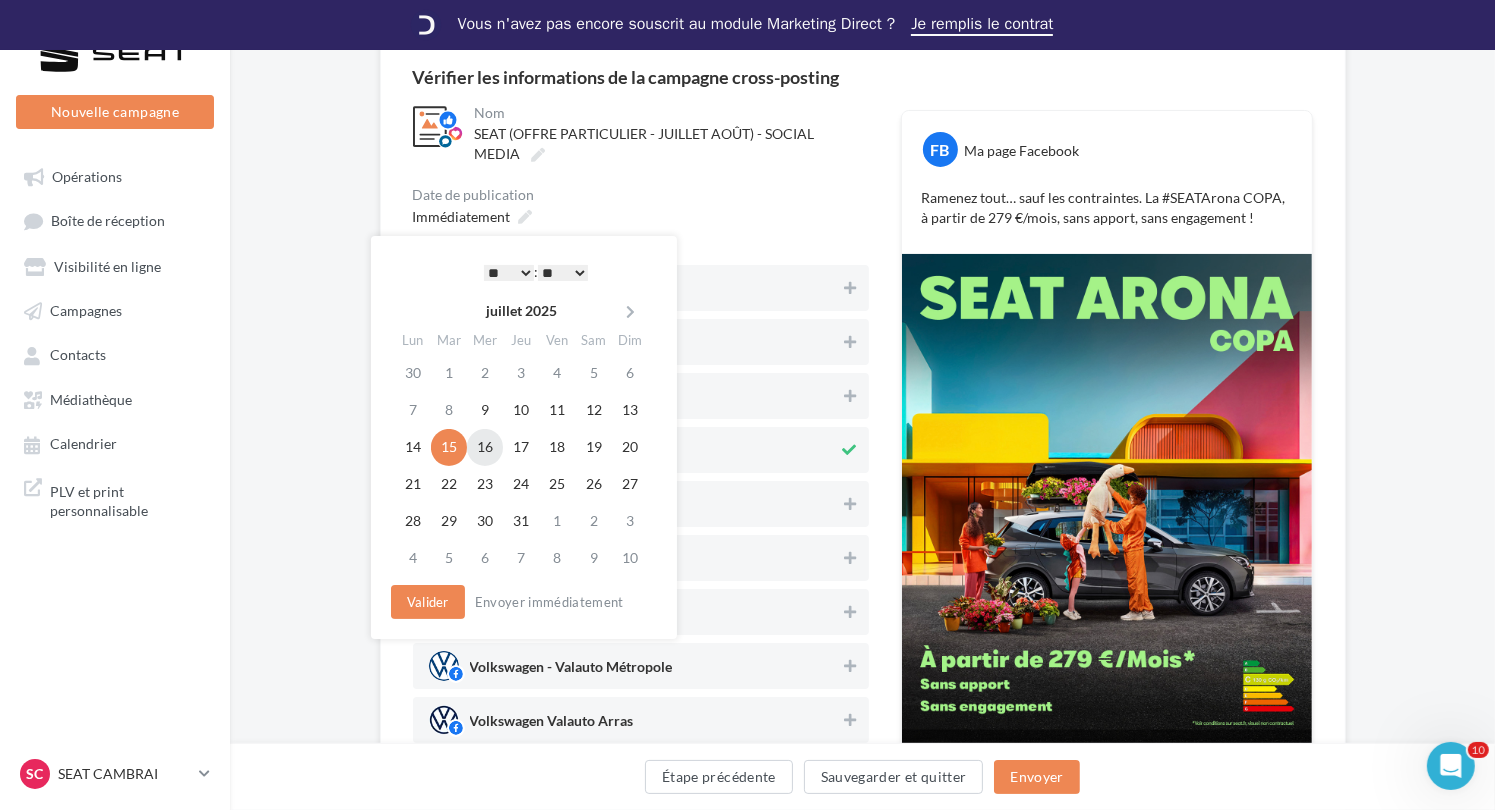 click on "16" at bounding box center [485, 410] 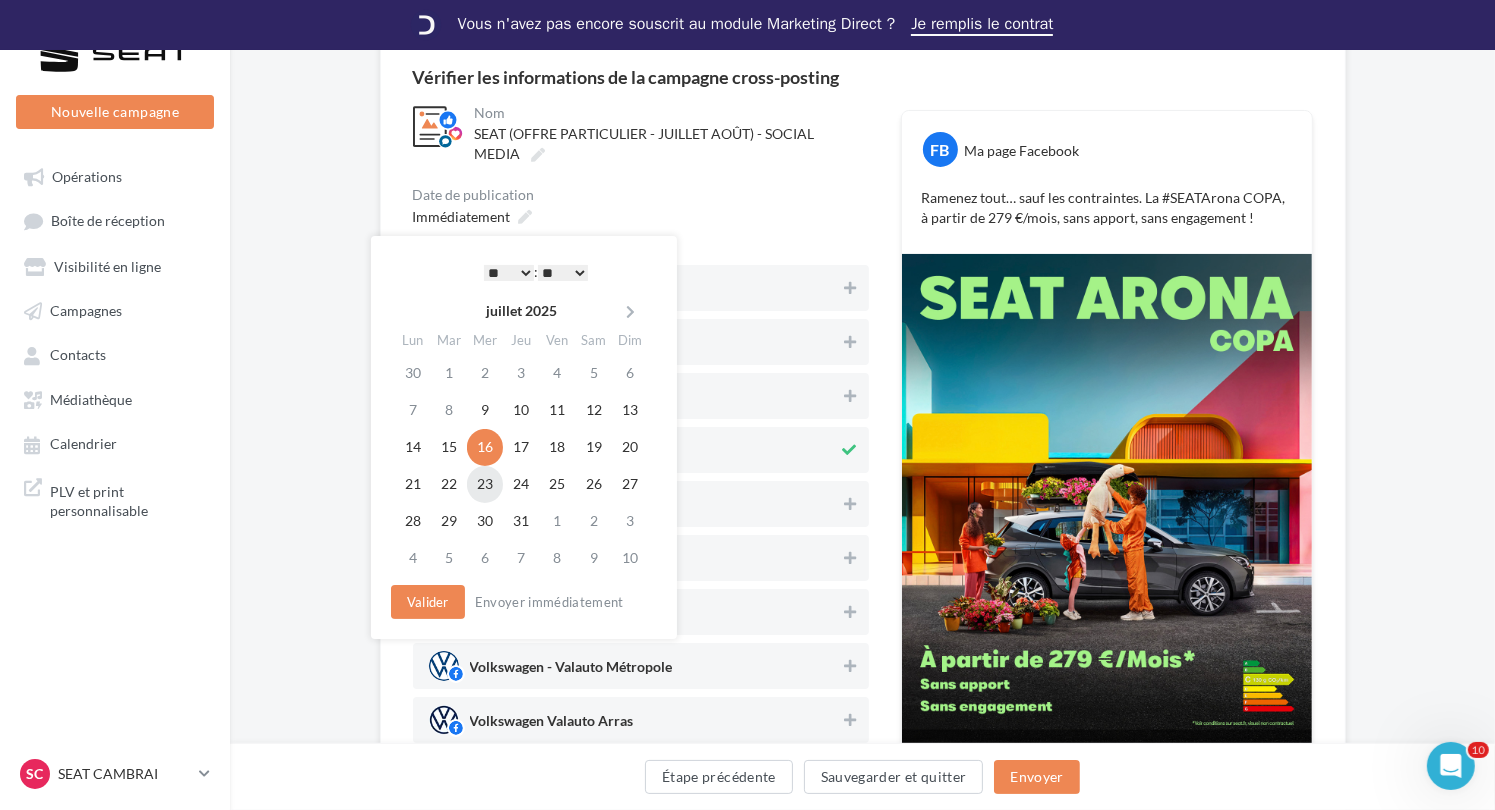 click on "23" at bounding box center [485, 410] 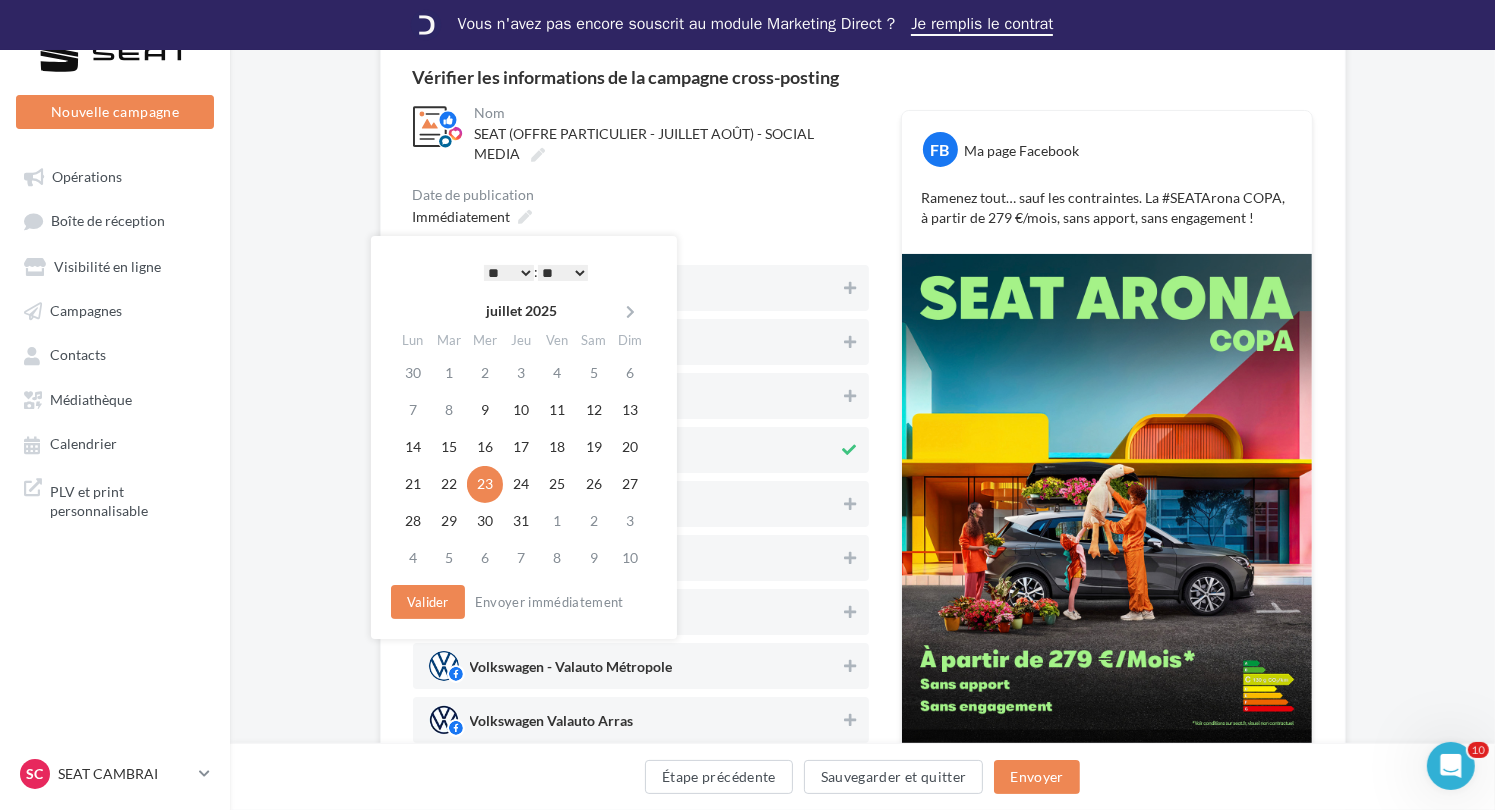 click on "* * * * * * * * * * ** ** ** ** ** ** ** ** ** ** ** ** ** **" at bounding box center (509, 273) 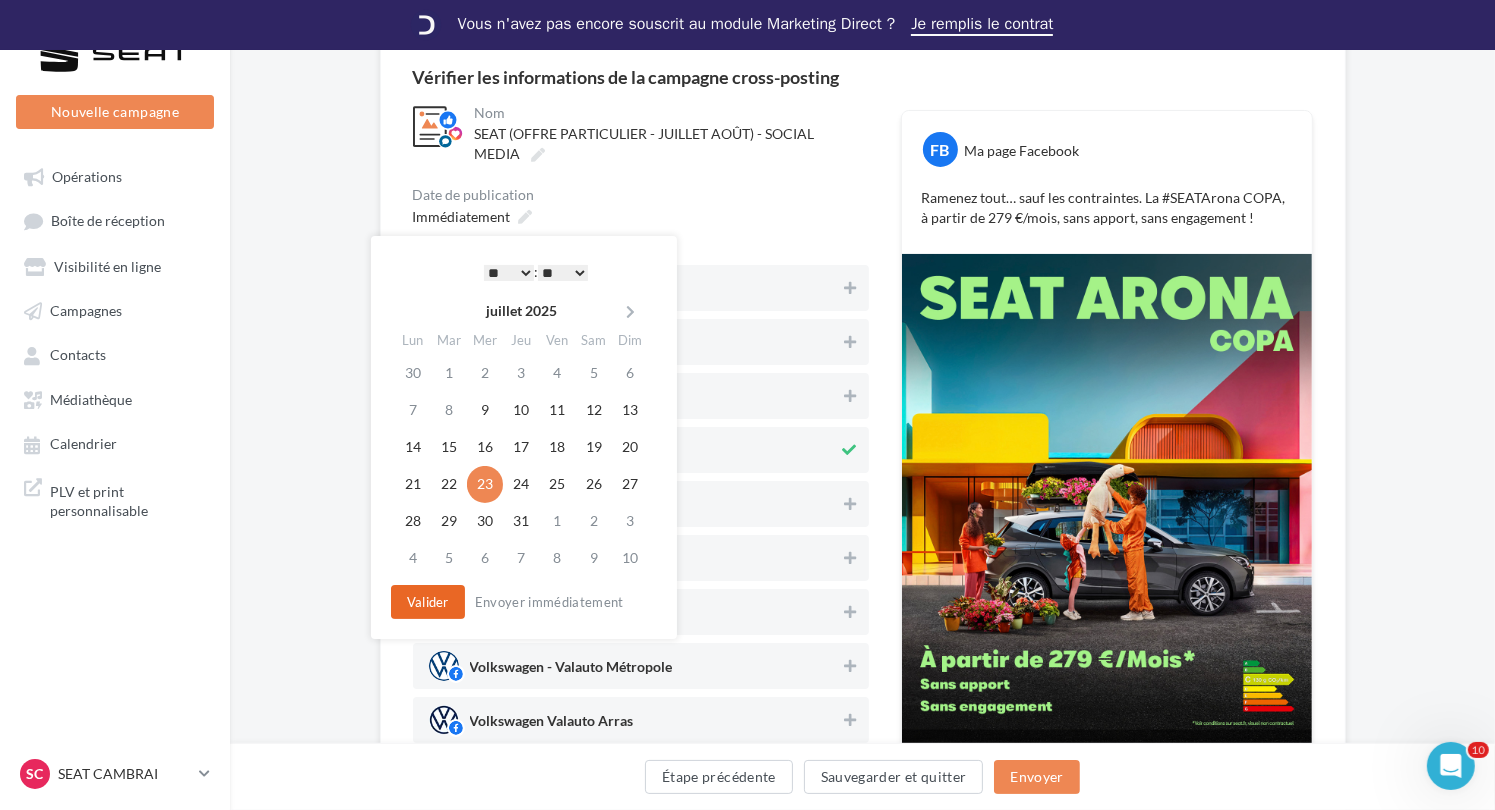 click on "Valider" at bounding box center [428, 602] 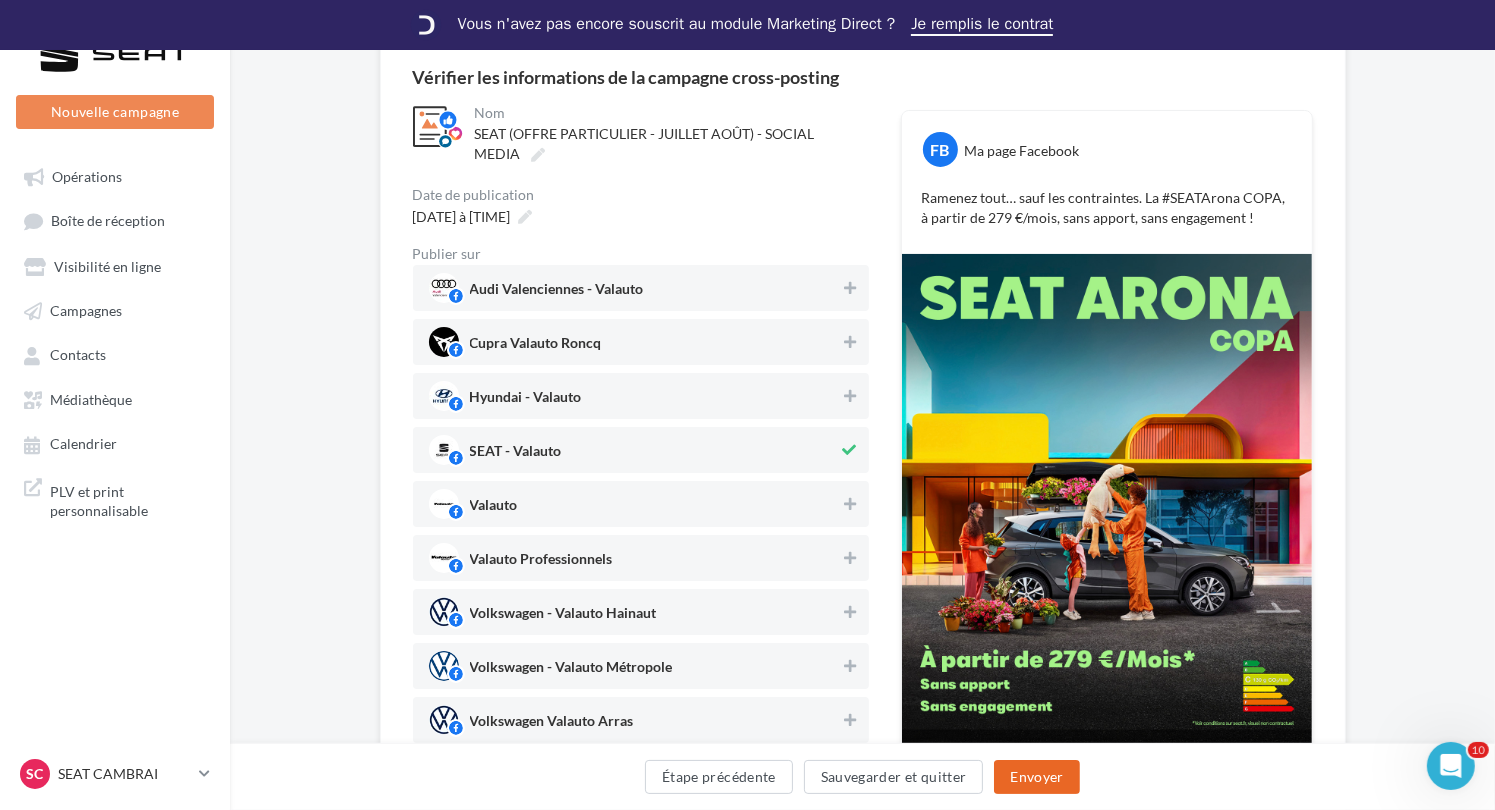 click on "Envoyer" at bounding box center (1036, 777) 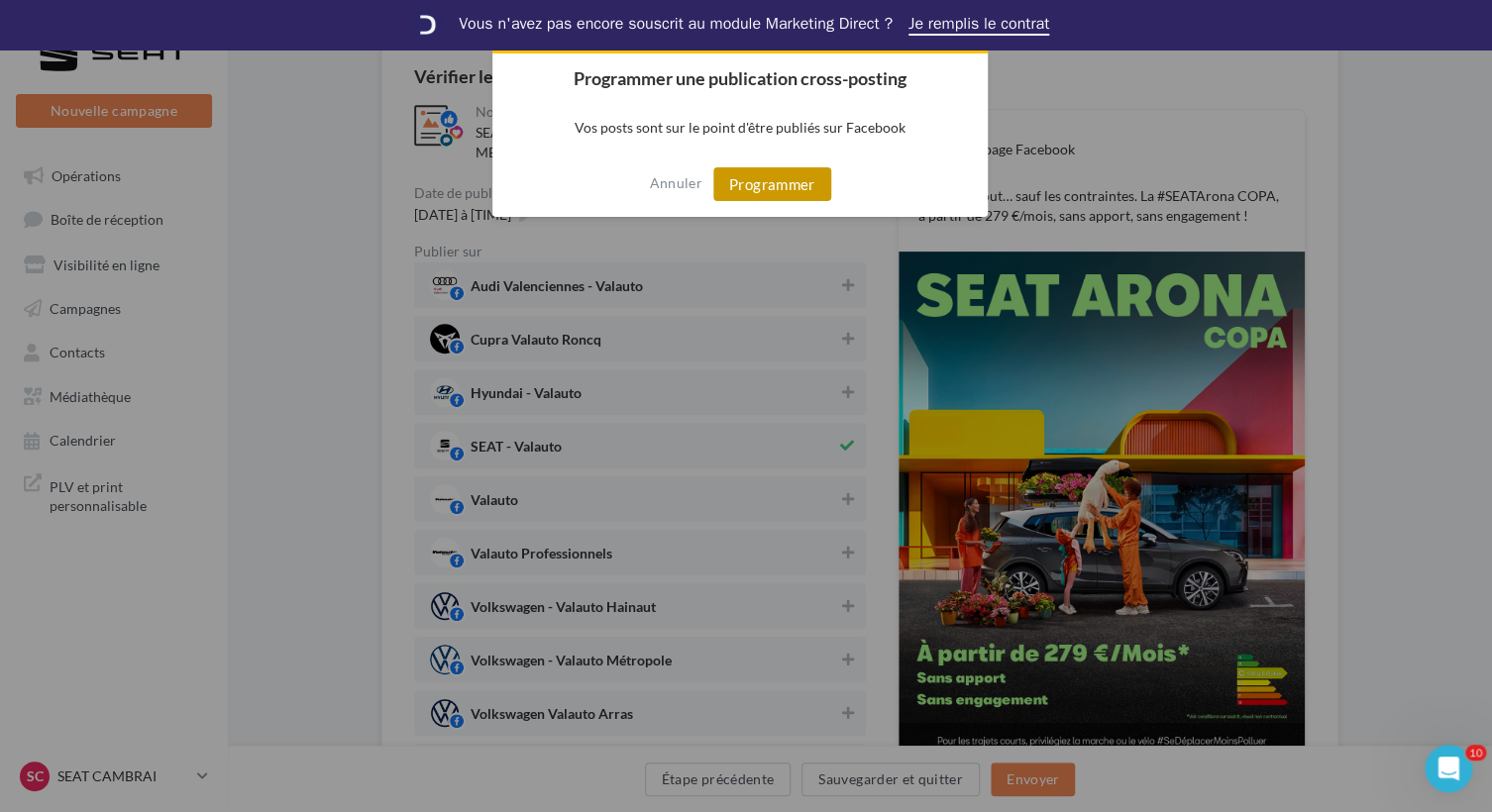 click on "Programmer" at bounding box center [772, 184] 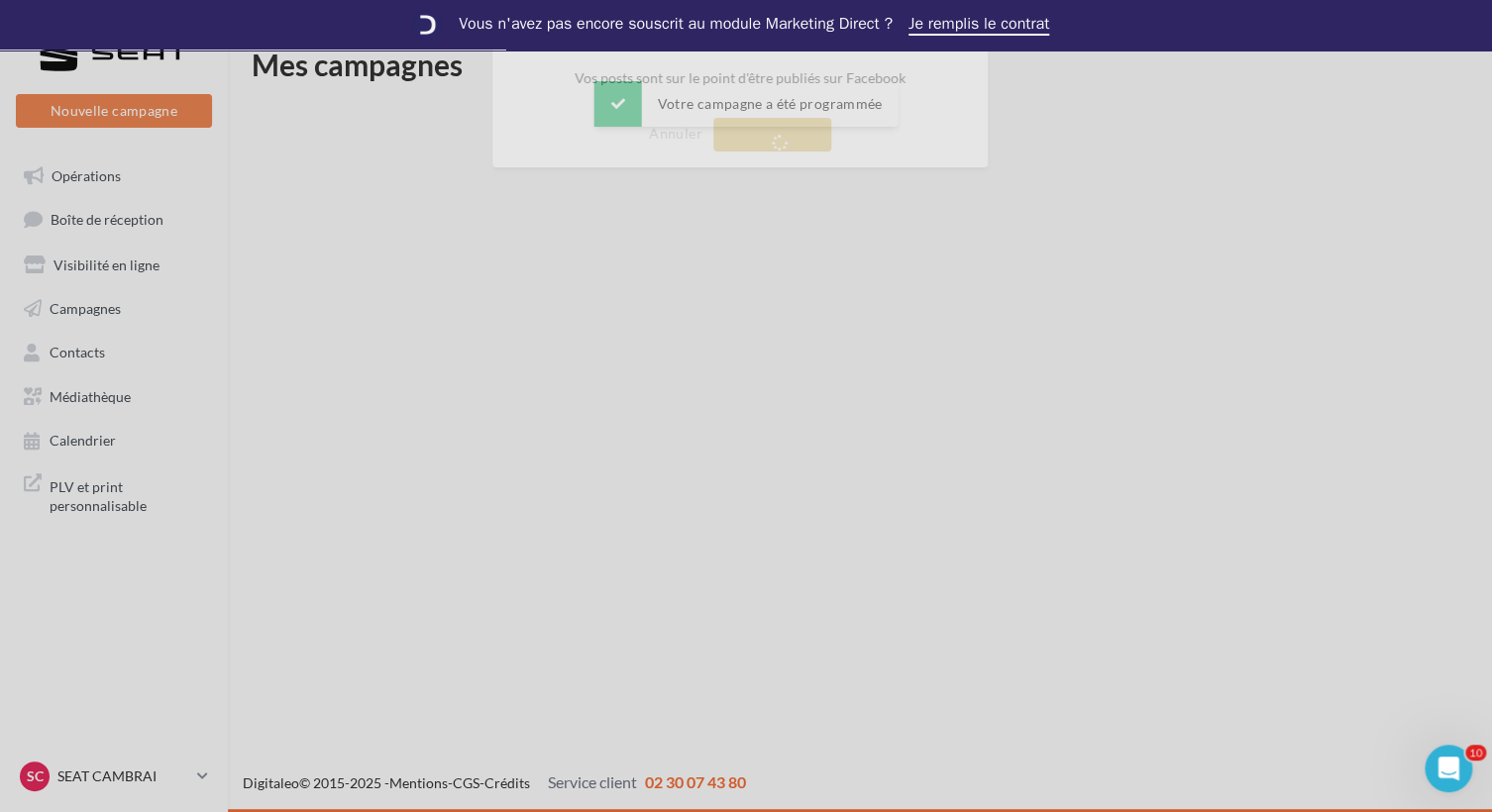 scroll, scrollTop: 0, scrollLeft: 0, axis: both 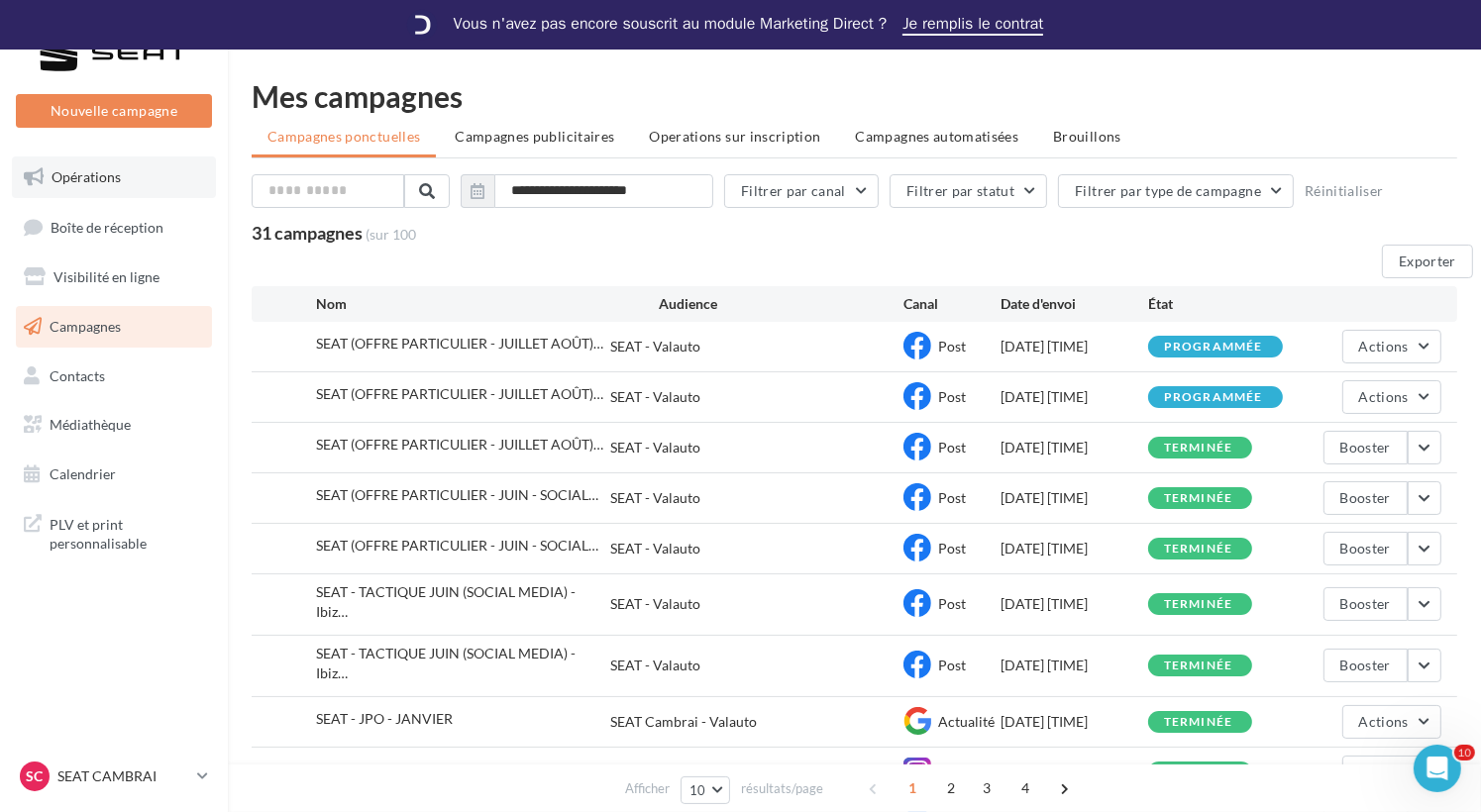 click on "Opérations" at bounding box center (86, 176) 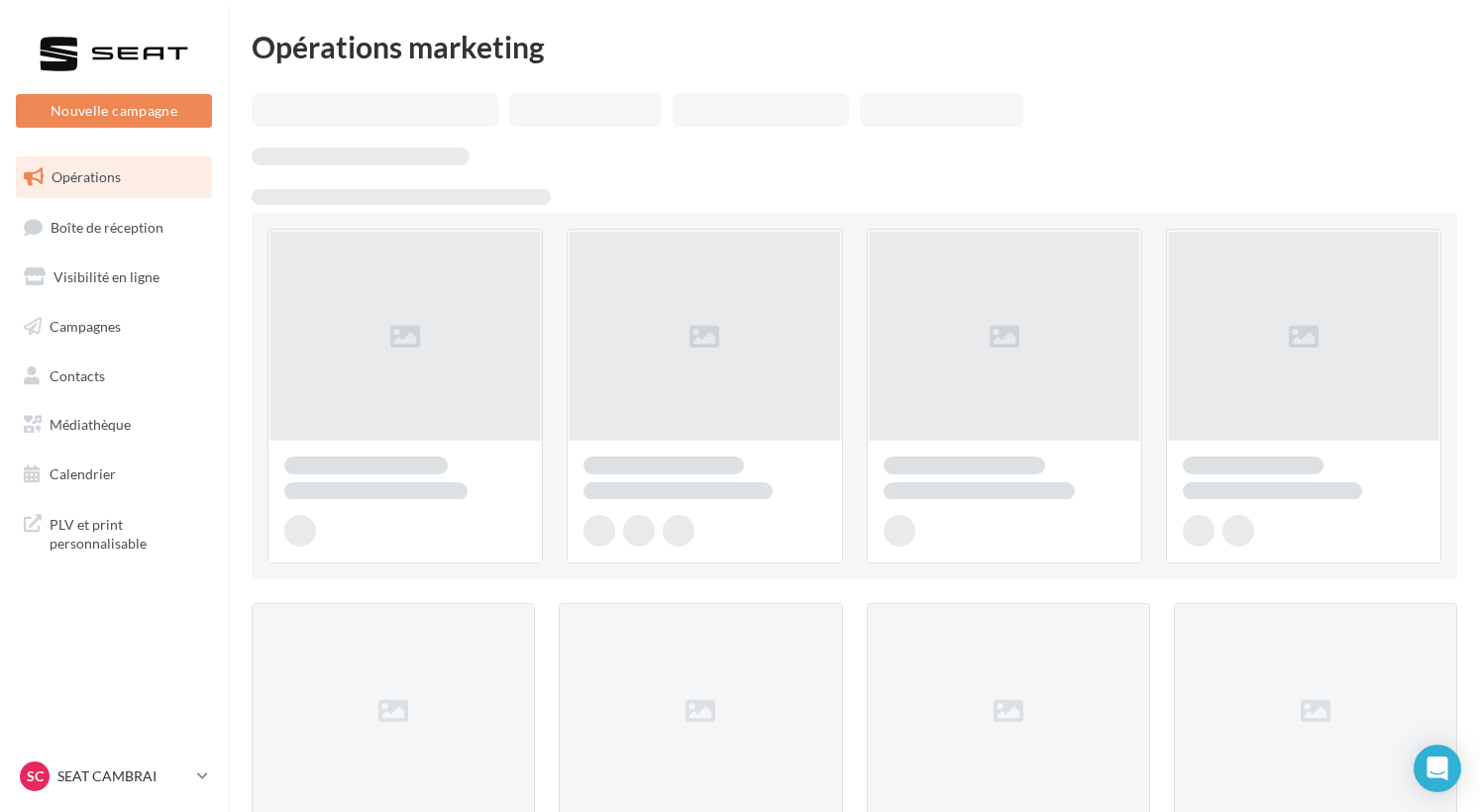scroll, scrollTop: 0, scrollLeft: 0, axis: both 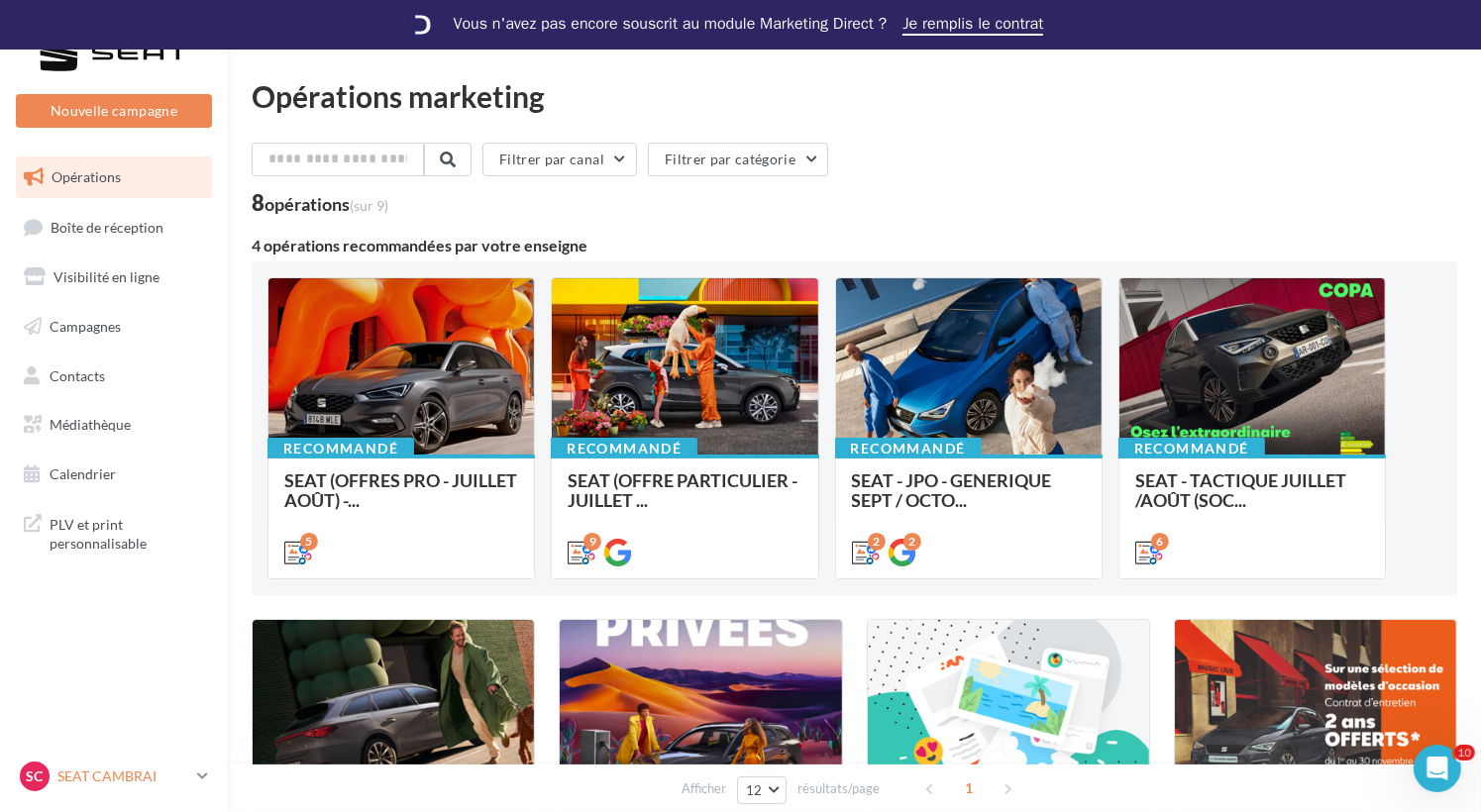 click on "[STATE] SEAT CAMBRAI SEAT-CAMBRAI" at bounding box center [114, 776] 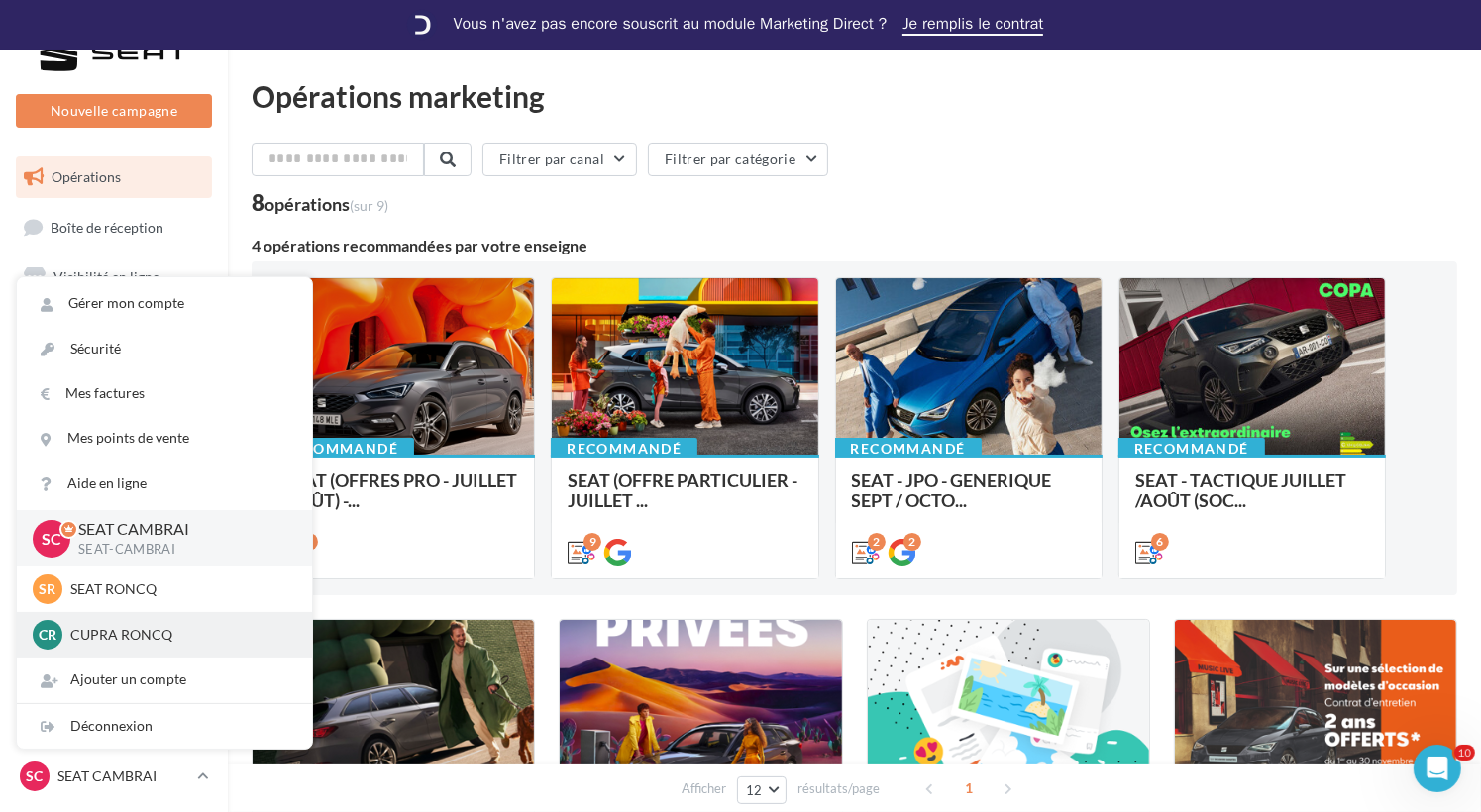 click on "CUPRA RONCQ" at bounding box center [179, 589] 